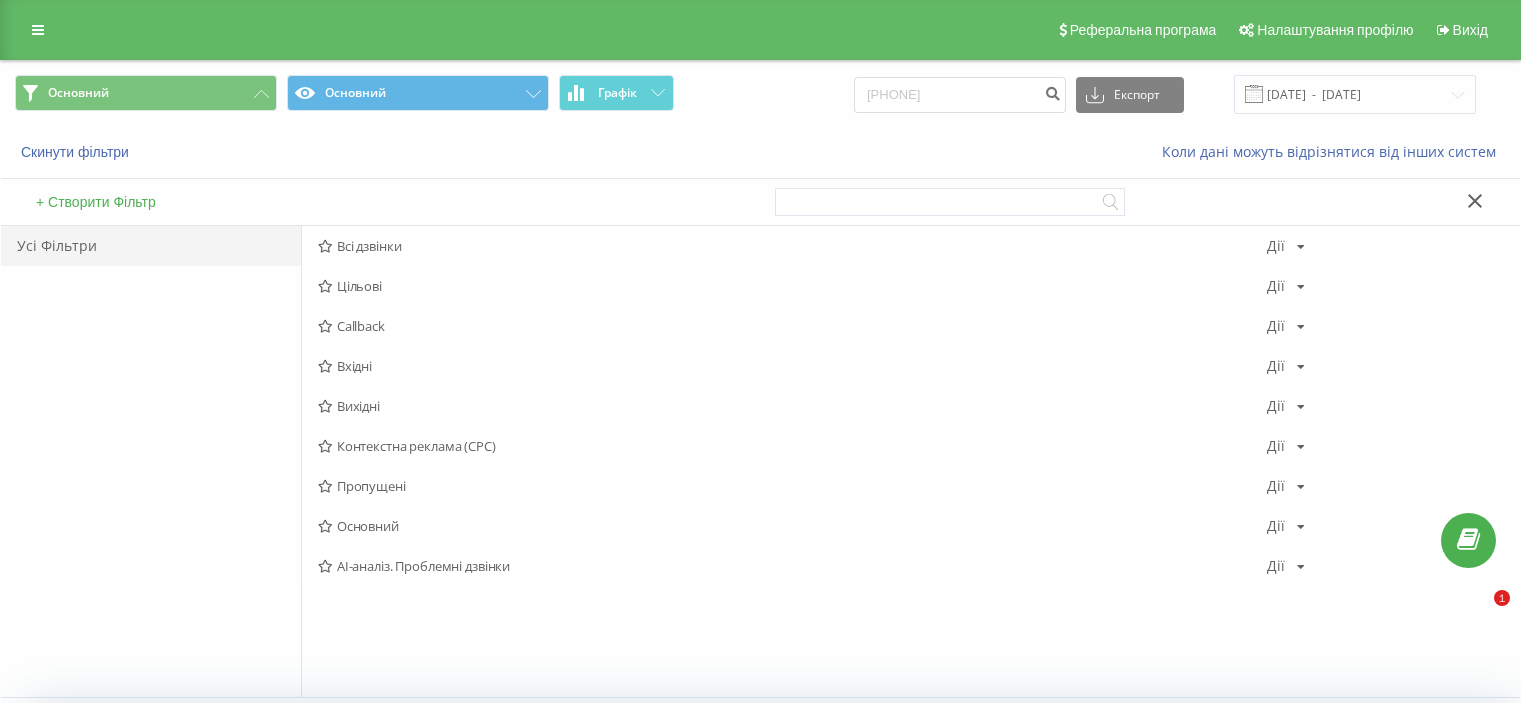 scroll, scrollTop: 0, scrollLeft: 0, axis: both 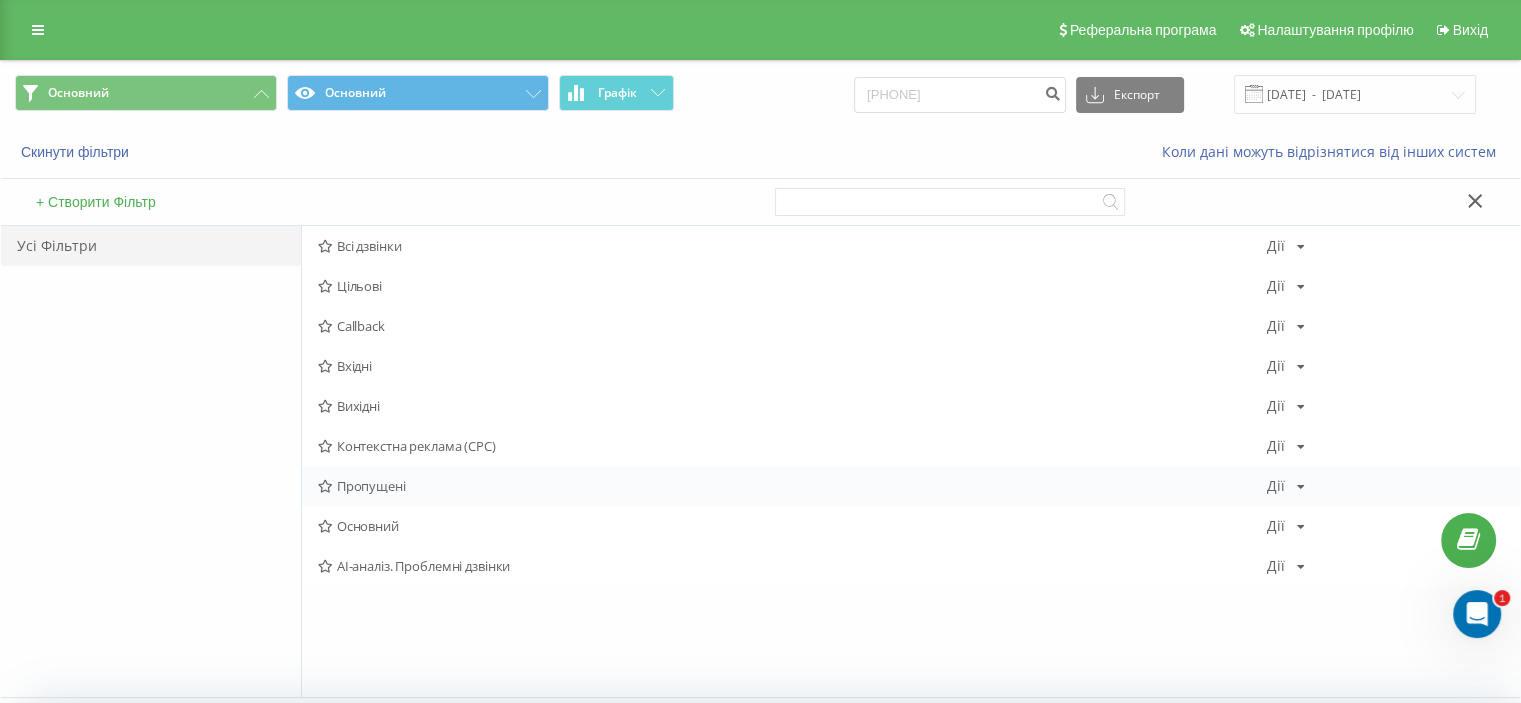click on "Пропущені" at bounding box center [792, 486] 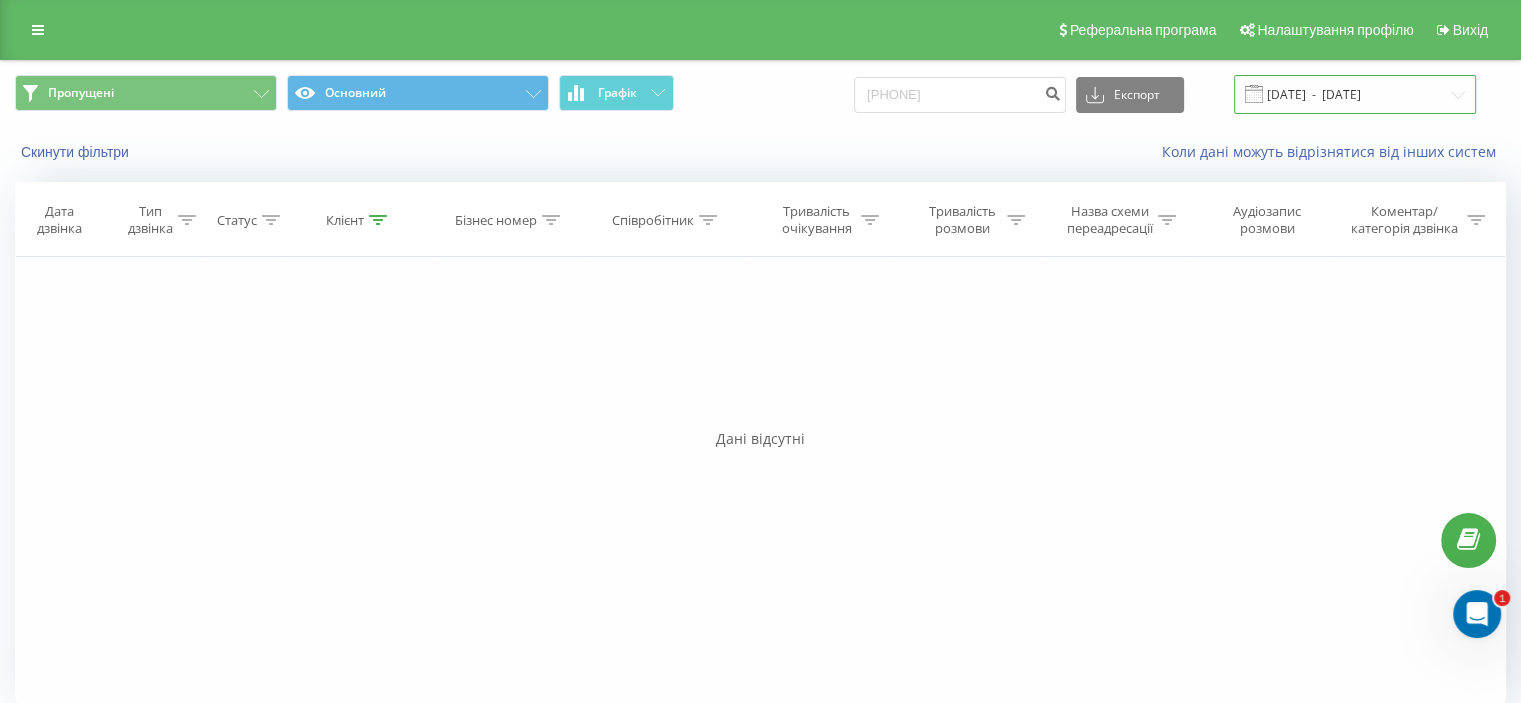 click on "[DATE]  -  [DATE]" at bounding box center (1355, 94) 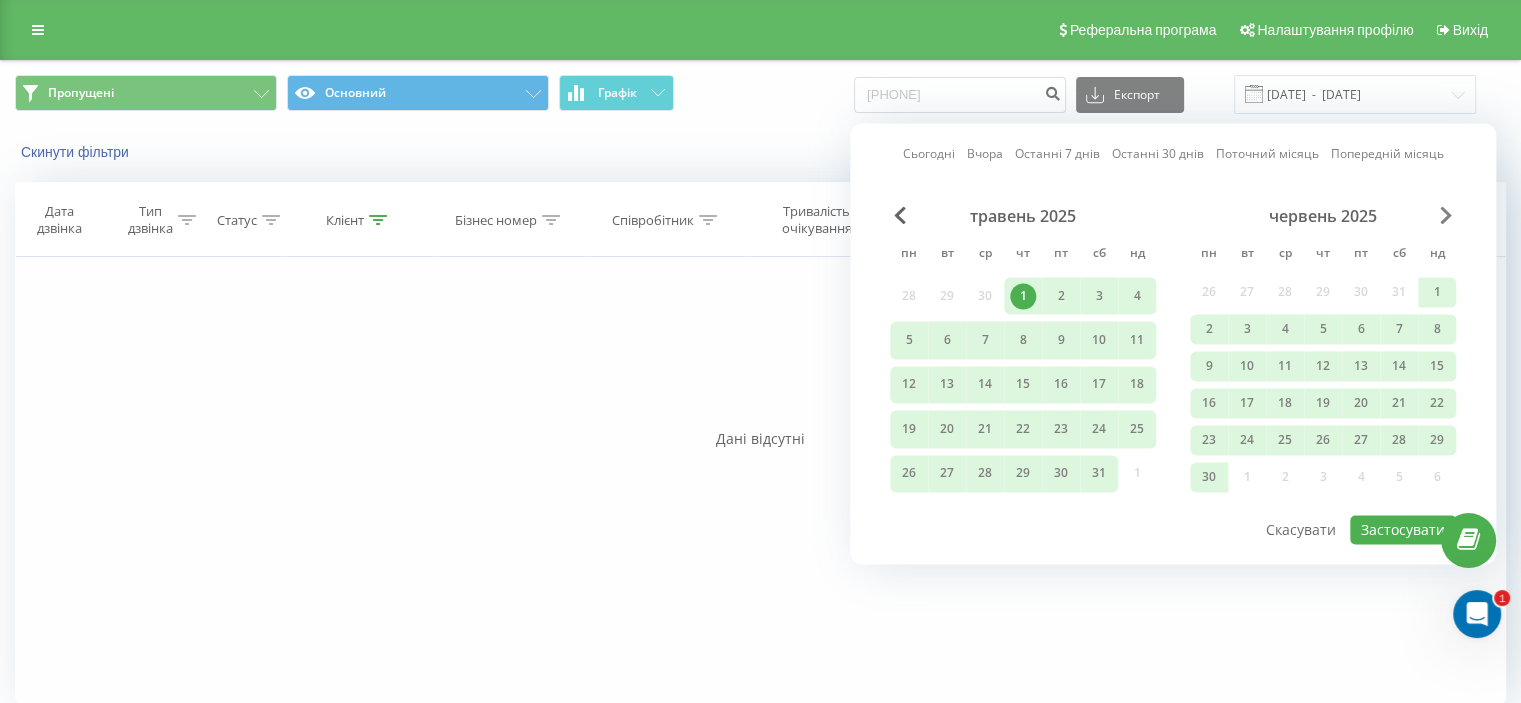 click at bounding box center [1446, 215] 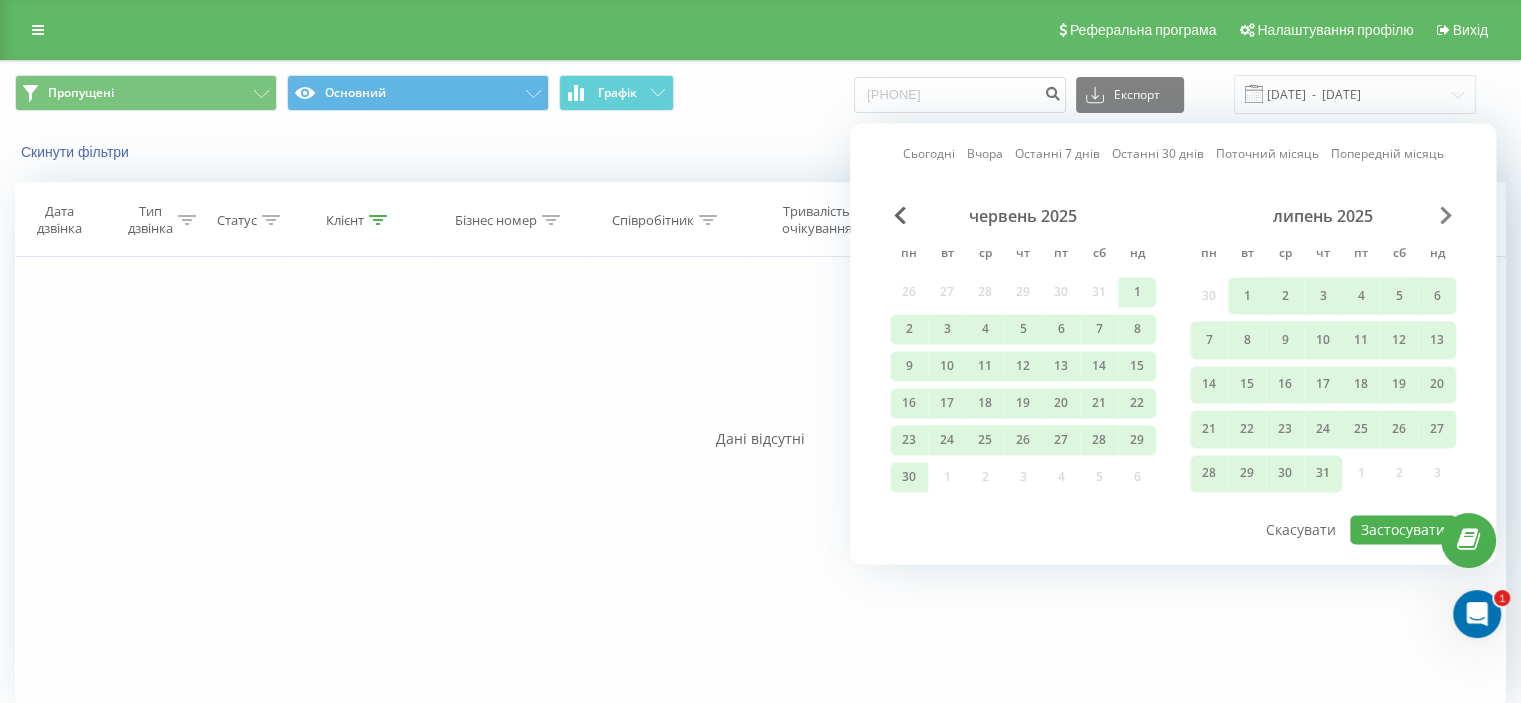 click at bounding box center [1446, 215] 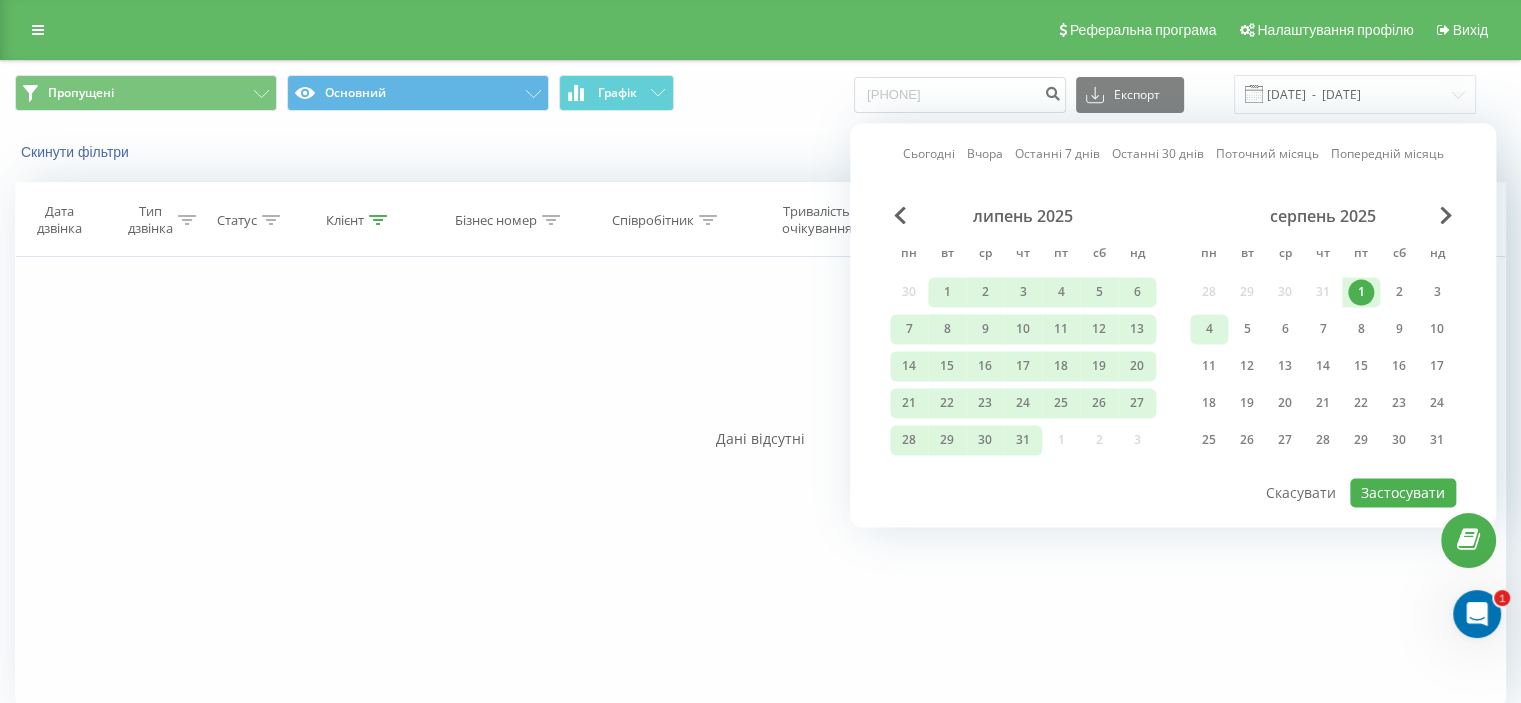 click on "4" at bounding box center [1209, 329] 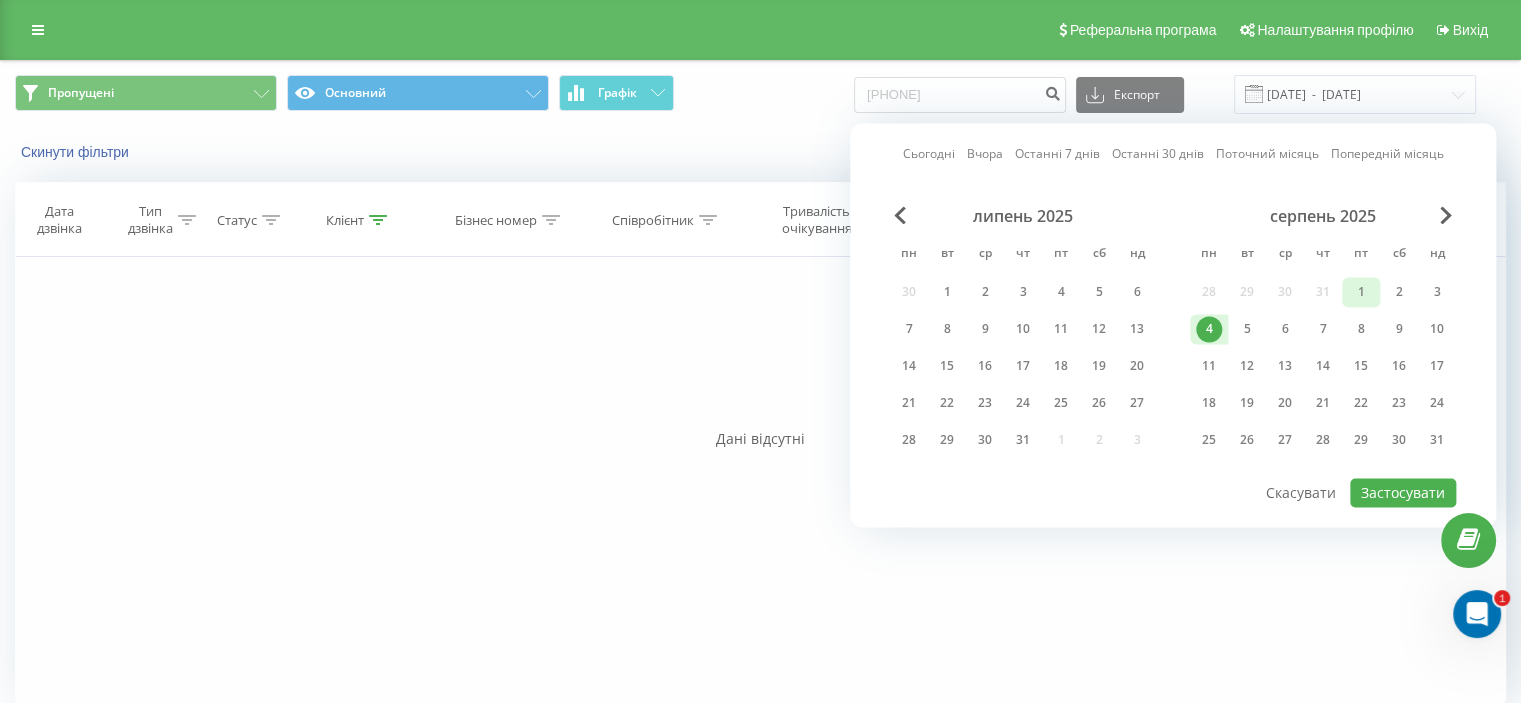 click on "1" at bounding box center (1361, 292) 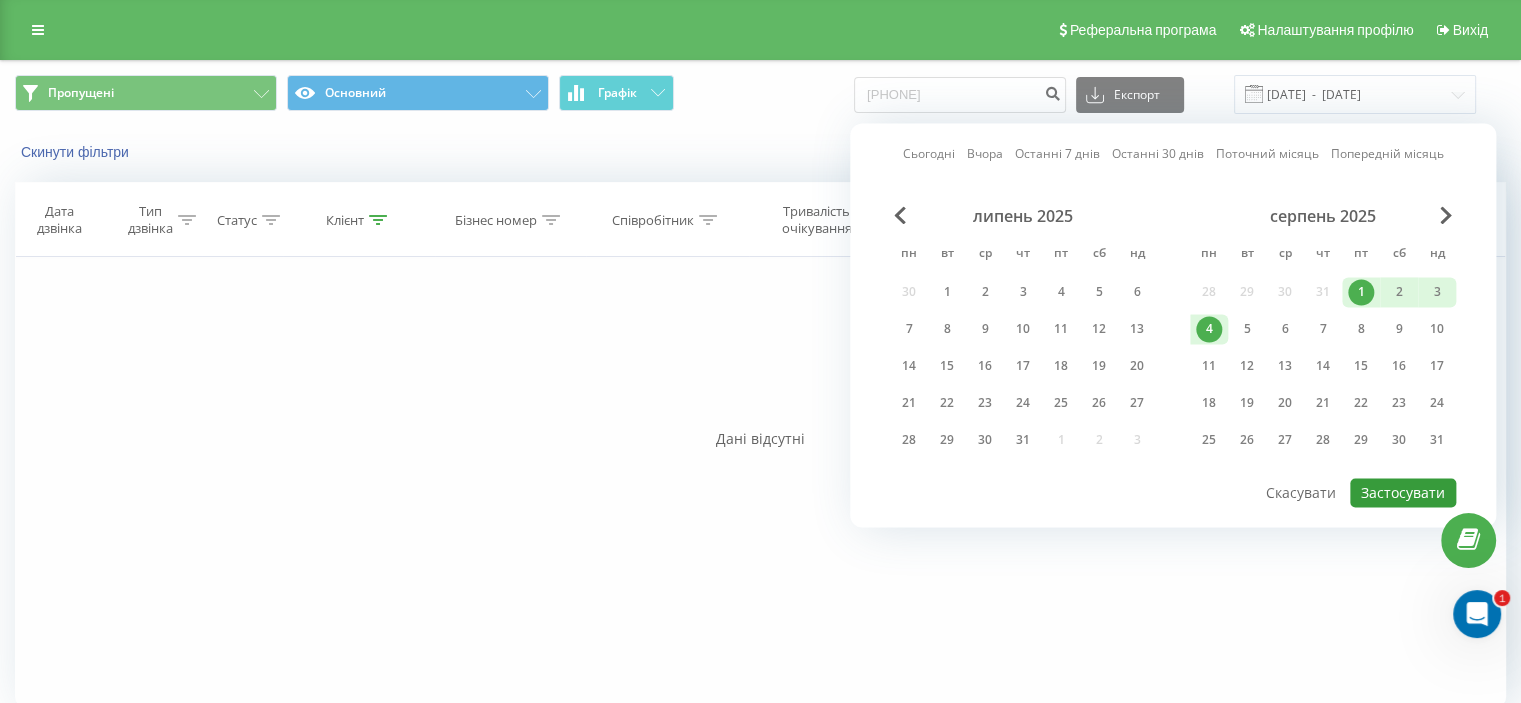 click on "Застосувати" at bounding box center [1403, 492] 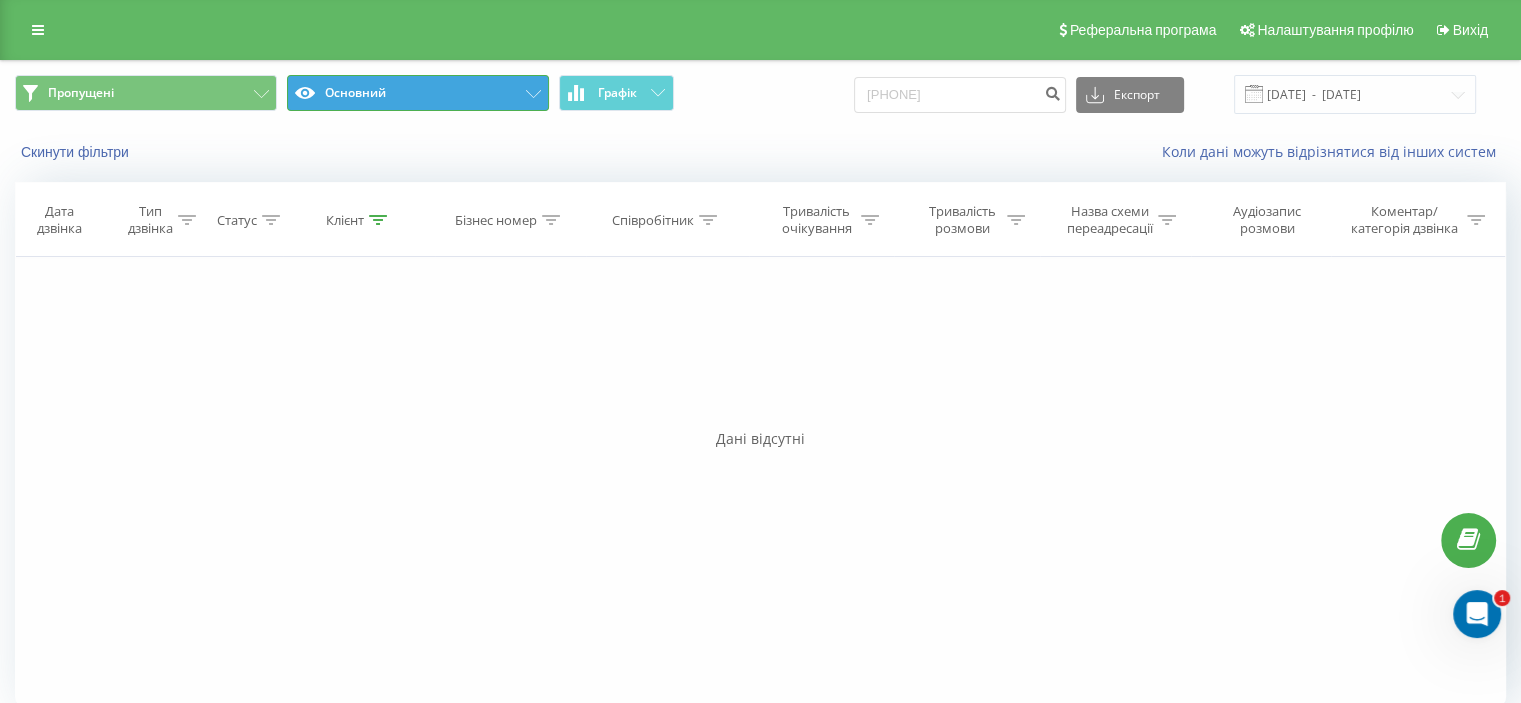 click on "Пропущені Основний Графік 0968112160 Експорт .csv .xls .xlsx 01.08.2025  -  04.08.2025" at bounding box center (760, 94) 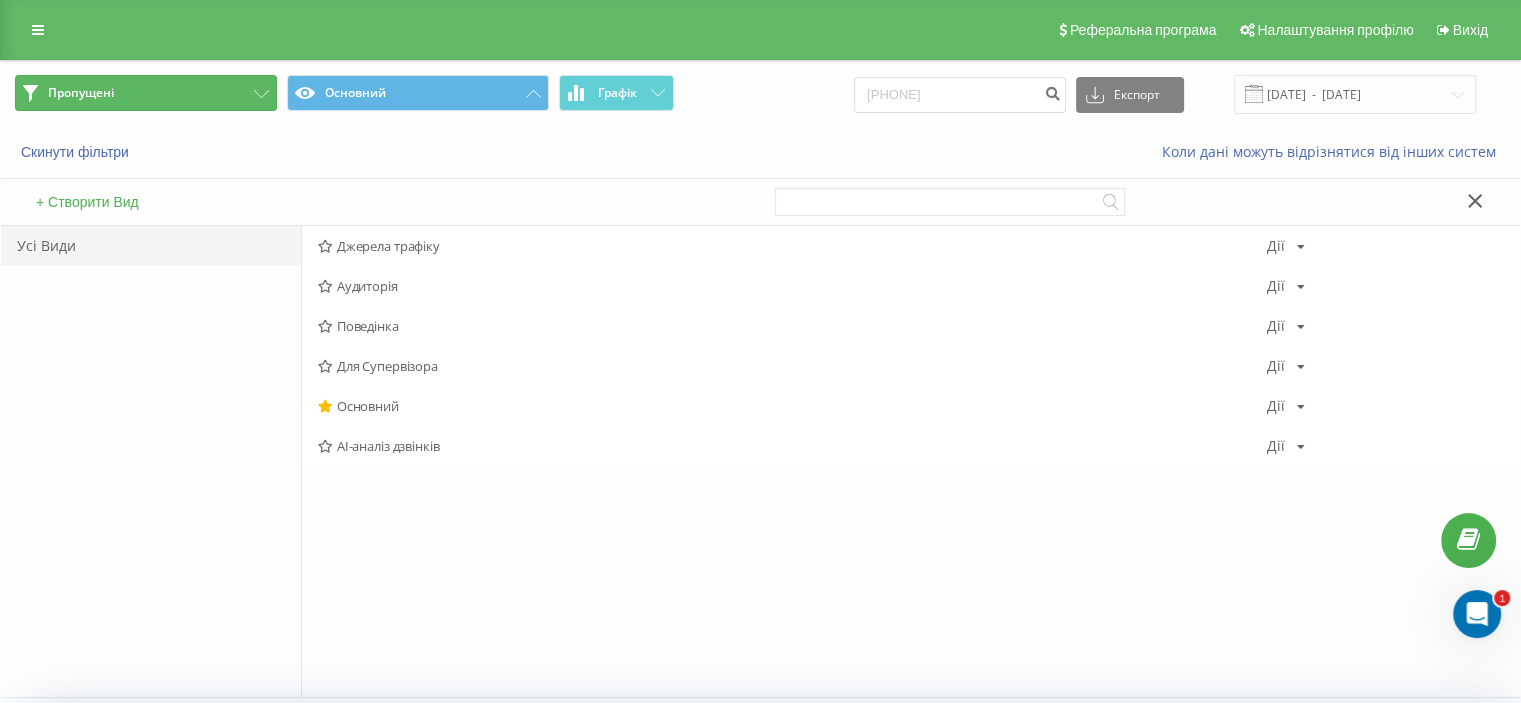 click on "Пропущені" at bounding box center (146, 93) 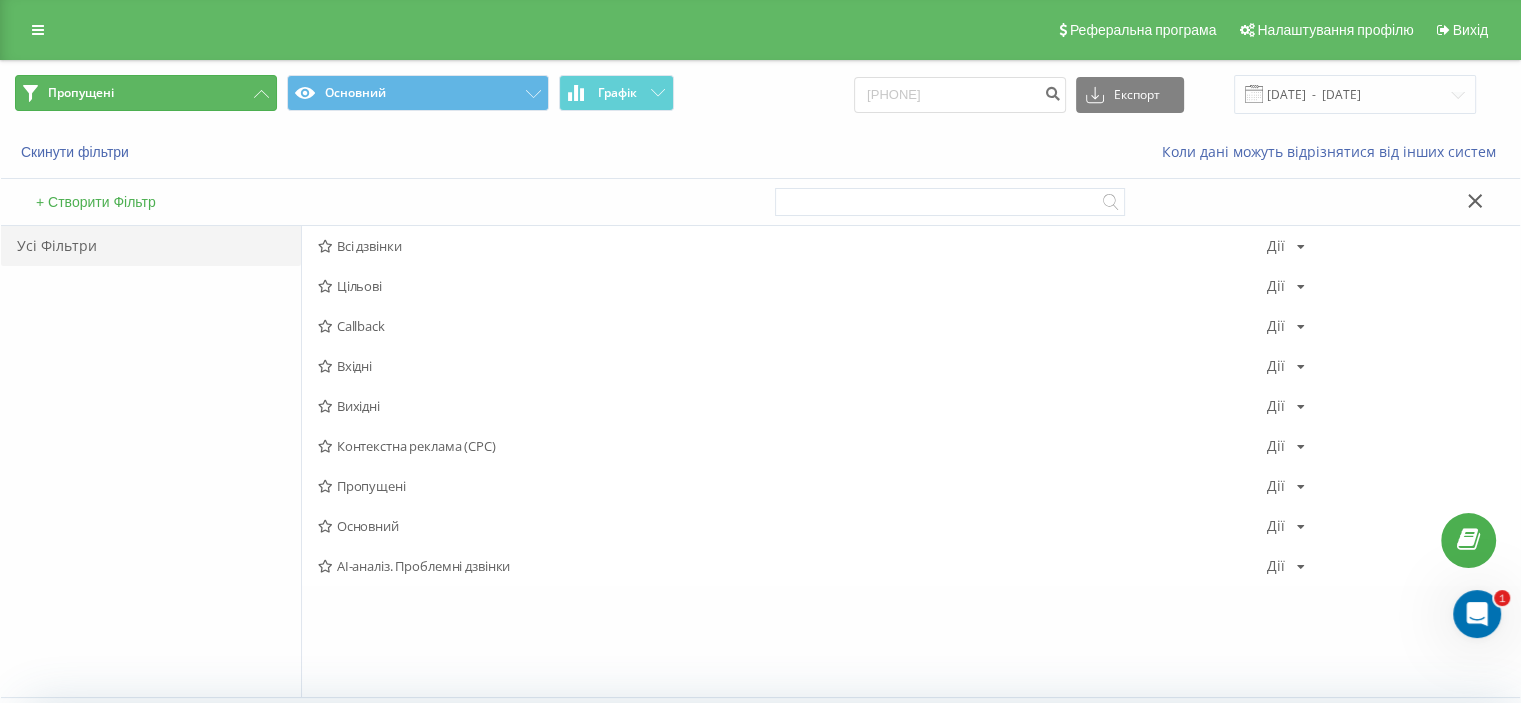 click on "Пропущені" at bounding box center [146, 93] 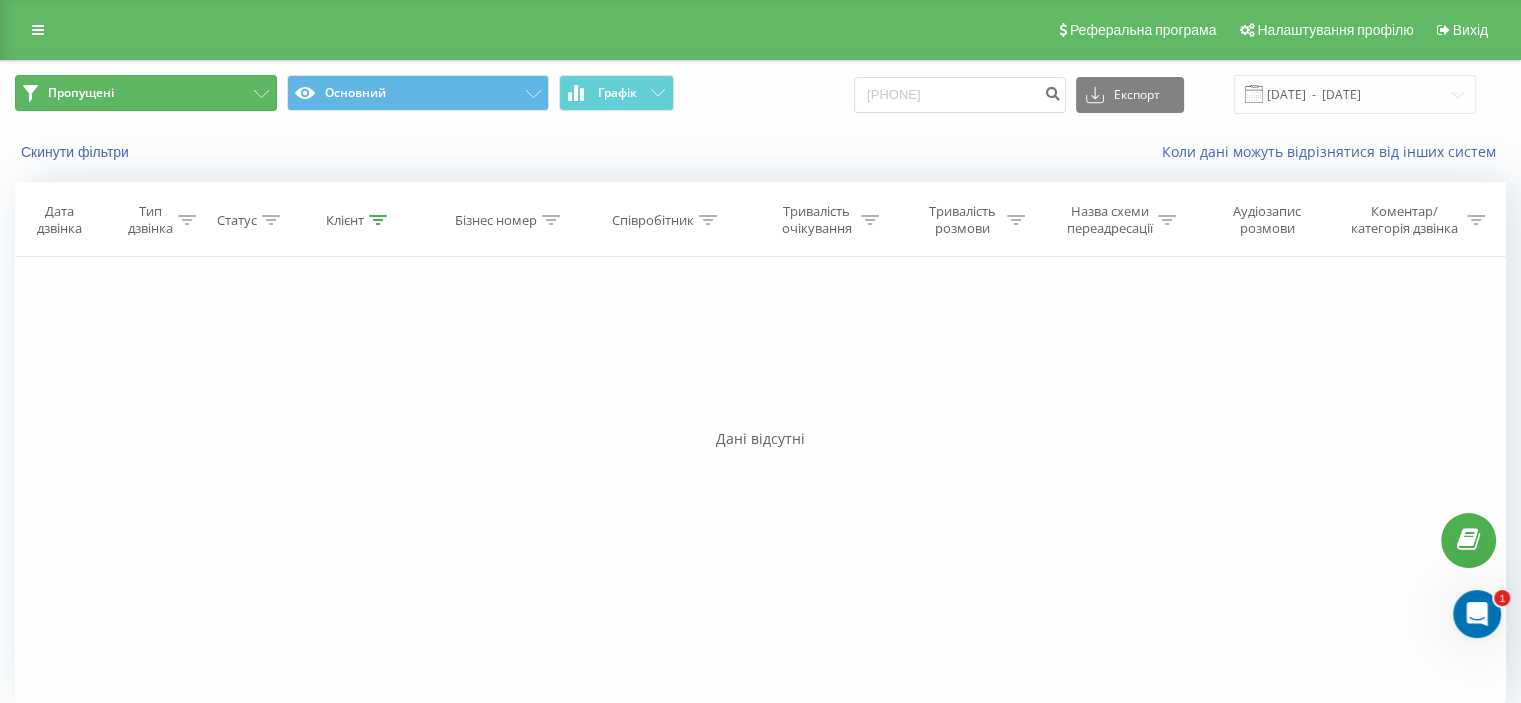 click on "Пропущені" at bounding box center (146, 93) 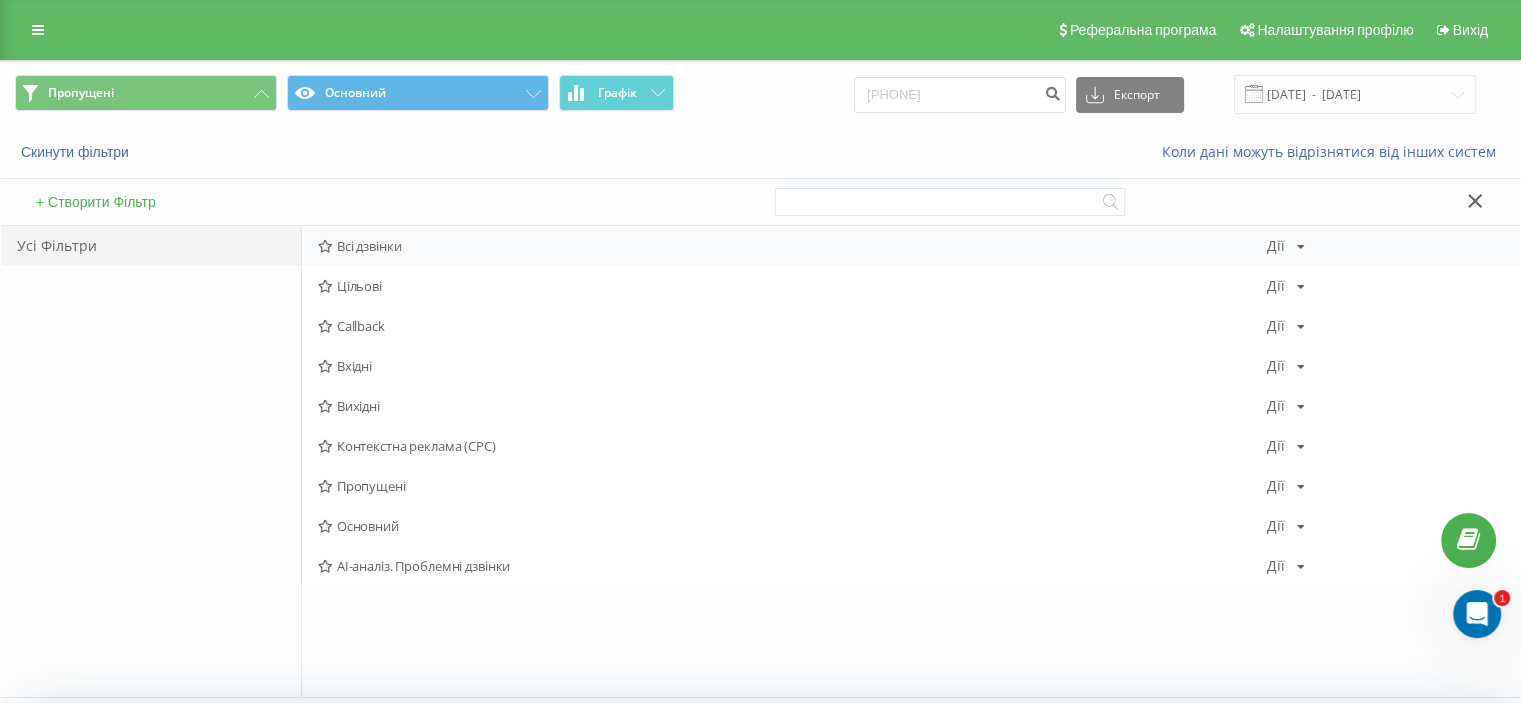 click on "Всі дзвінки" at bounding box center [792, 246] 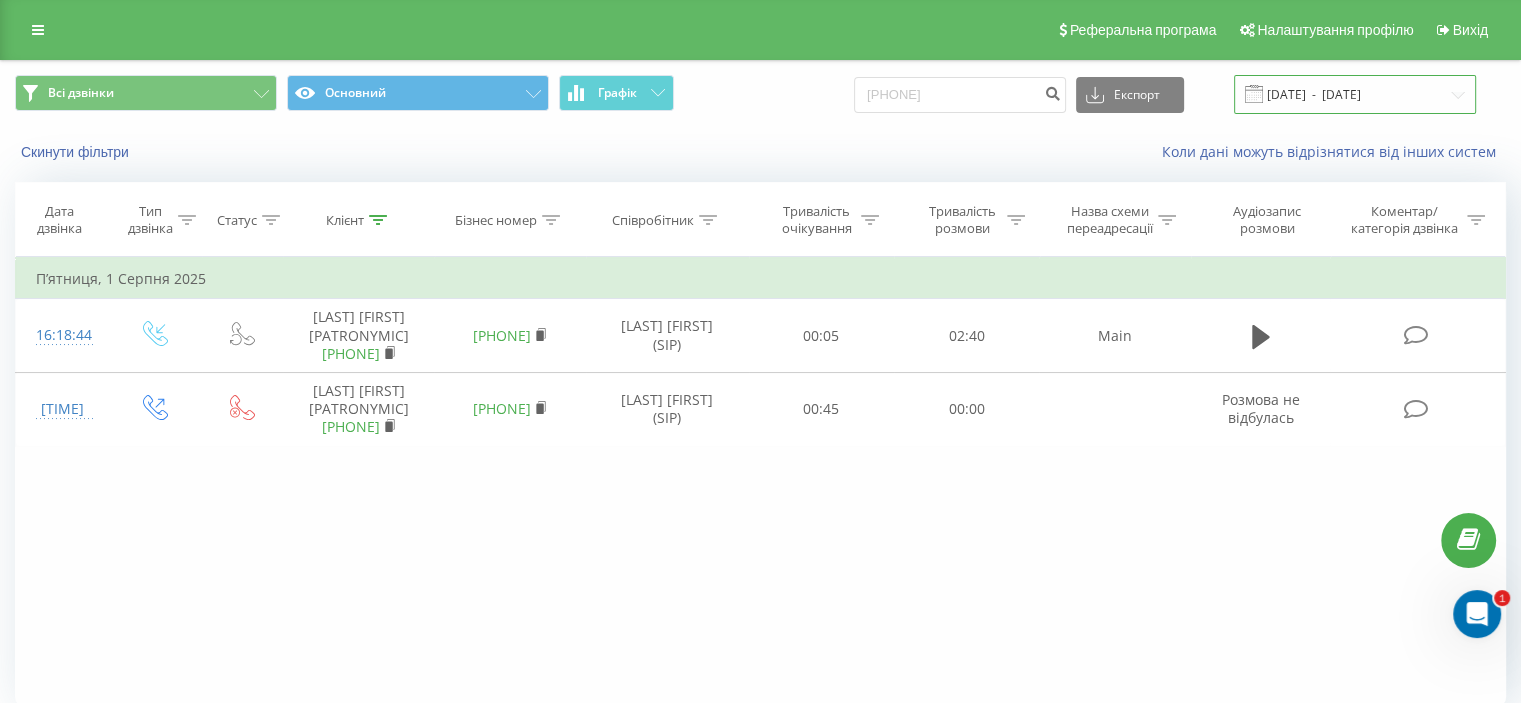click on "01.08.2025  -  04.08.2025" at bounding box center [1355, 94] 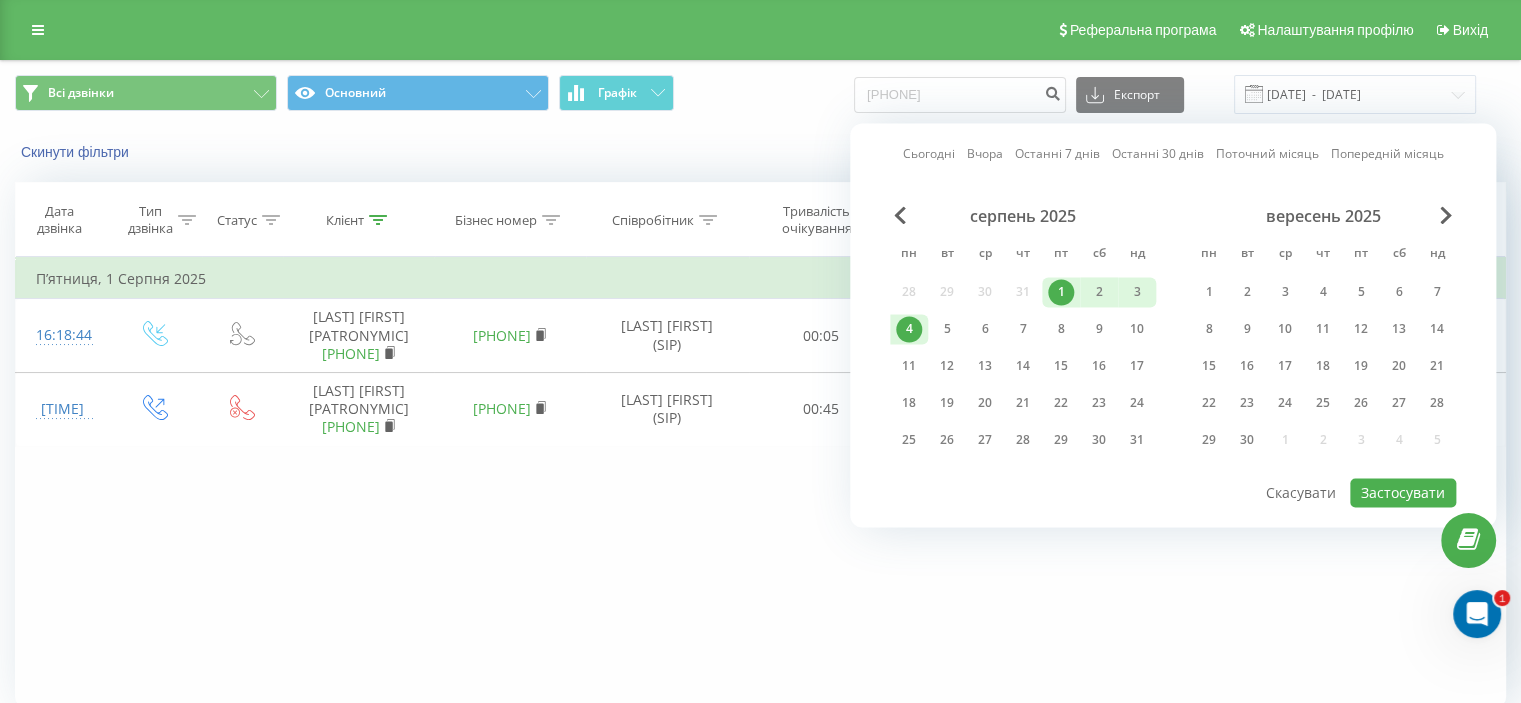 click on "серпень 2025 пн вт ср чт пт сб нд 28 29 30 31 1 2 3 4 5 6 7 8 9 10 11 12 13 14 15 16 17 18 19 20 21 22 23 24 25 26 27 28 29 30 31" at bounding box center (1023, 334) 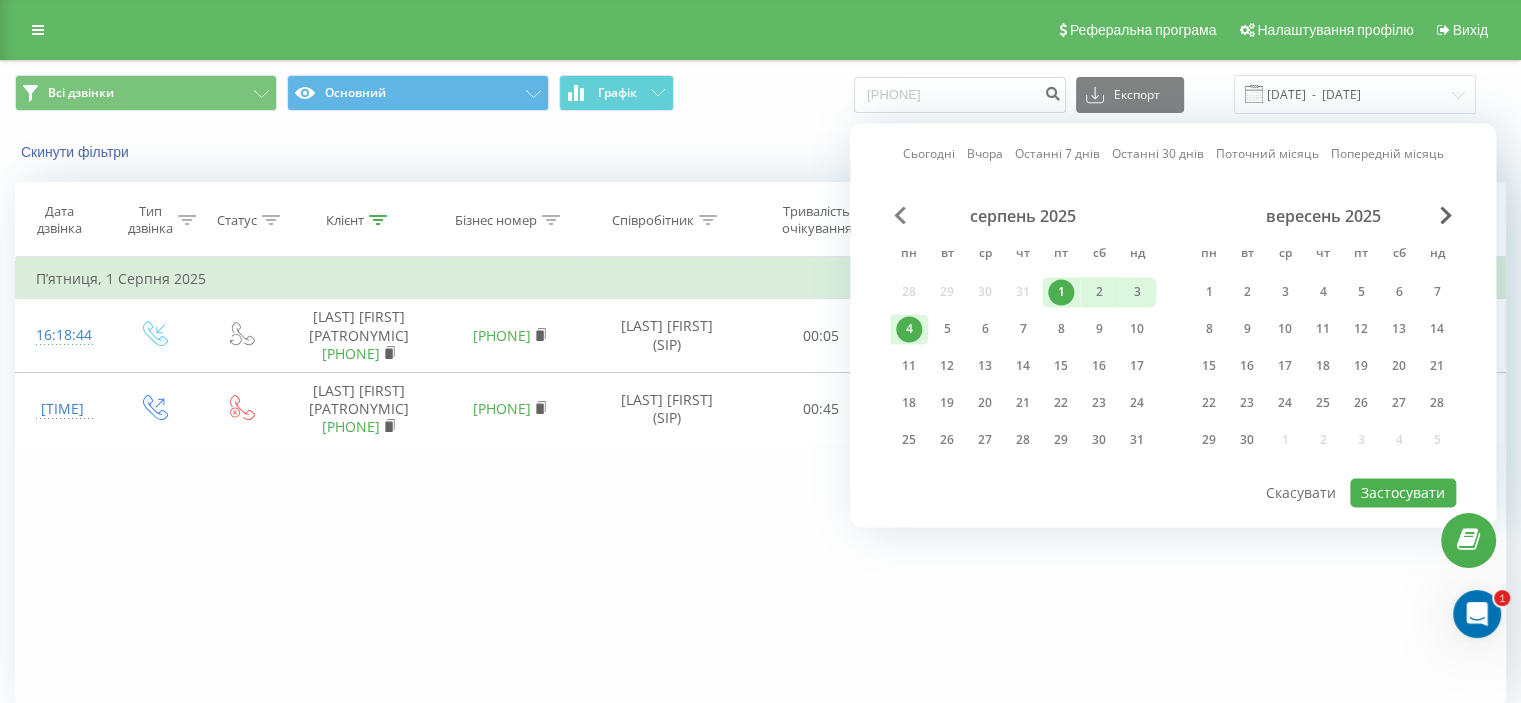 click at bounding box center (900, 215) 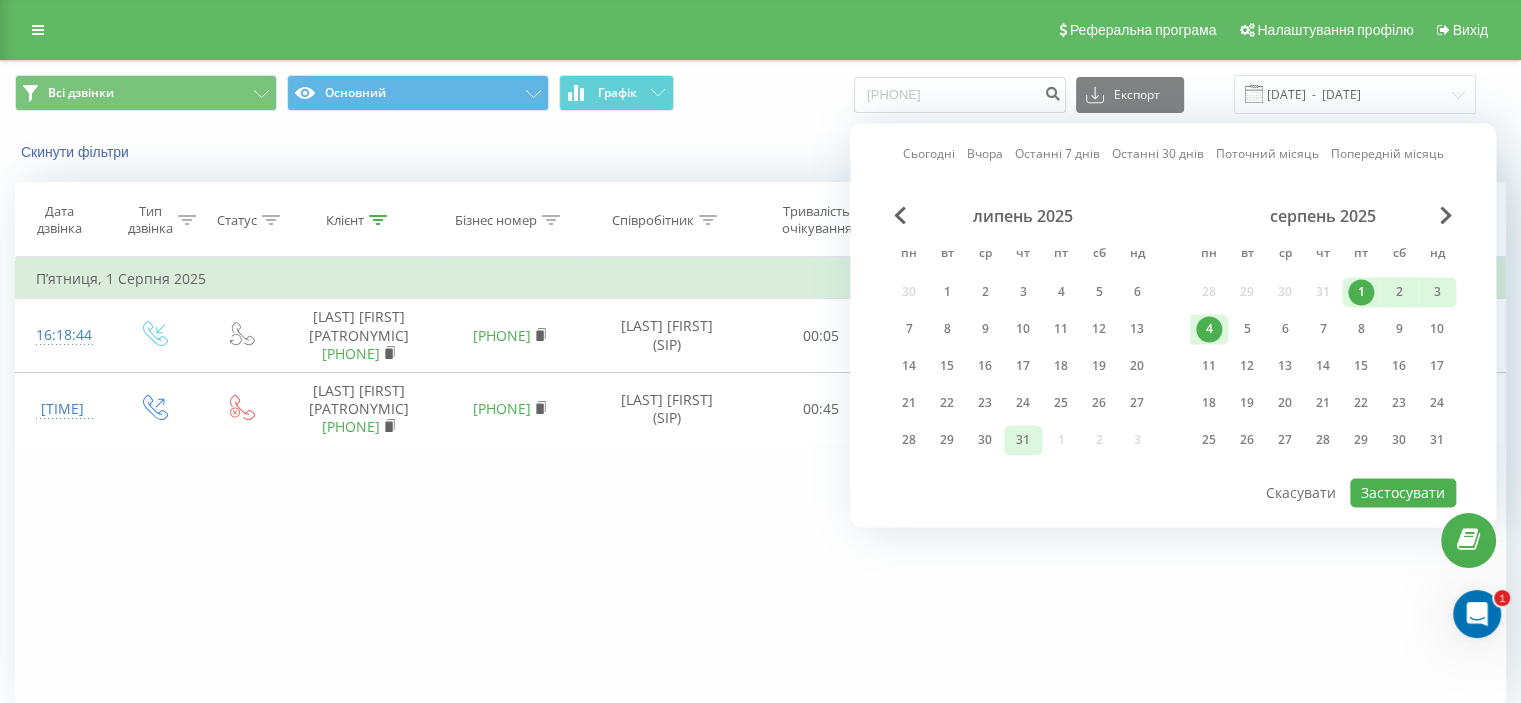 click on "31" at bounding box center [1023, 440] 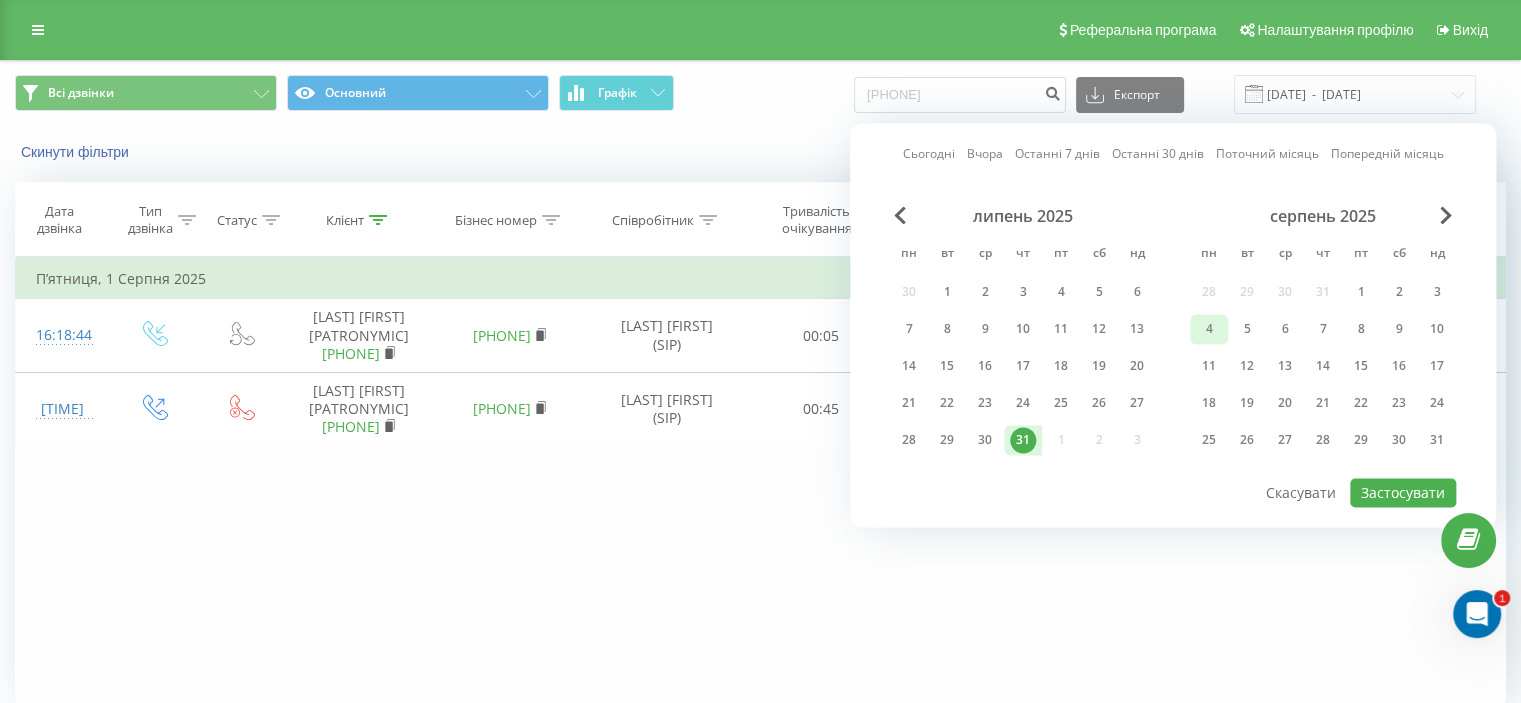 click on "4" at bounding box center [1209, 329] 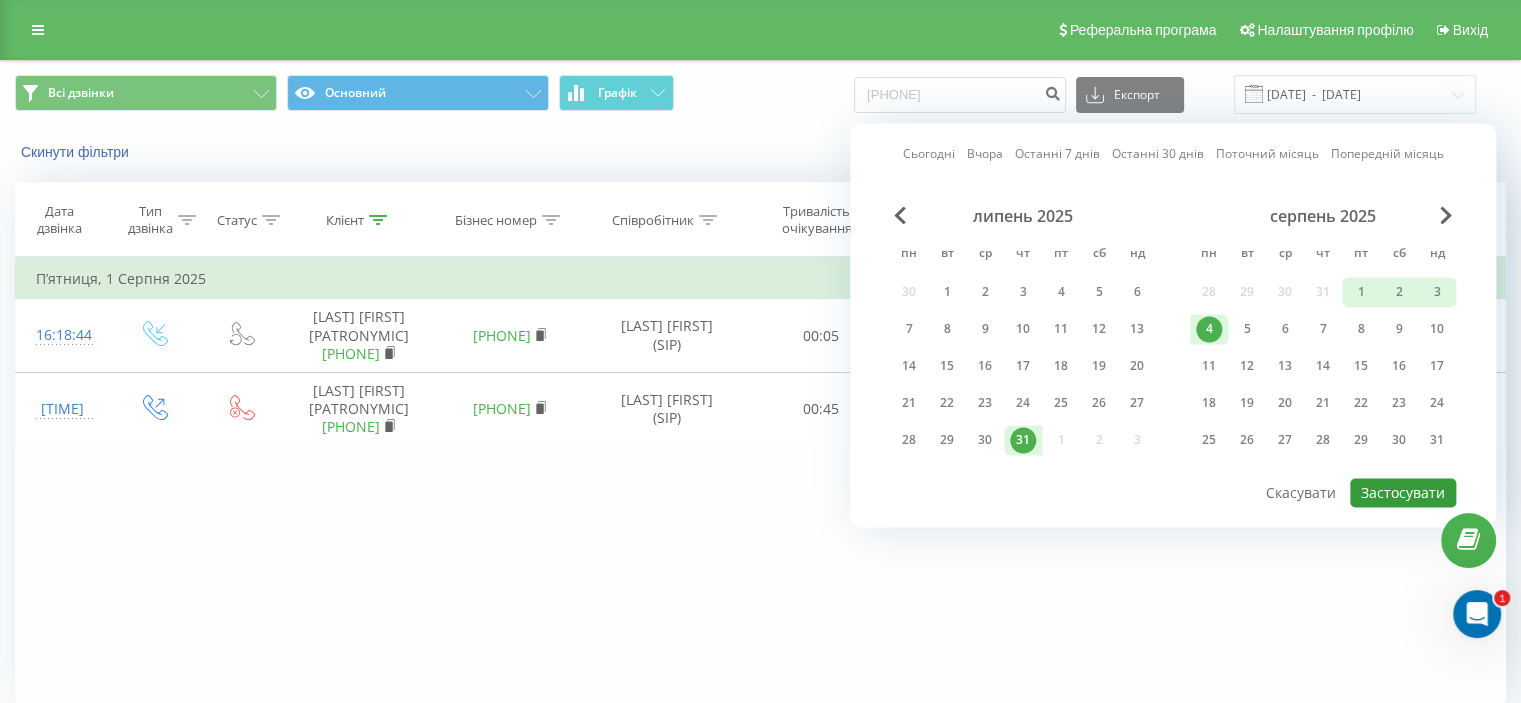click on "Застосувати" at bounding box center (1403, 492) 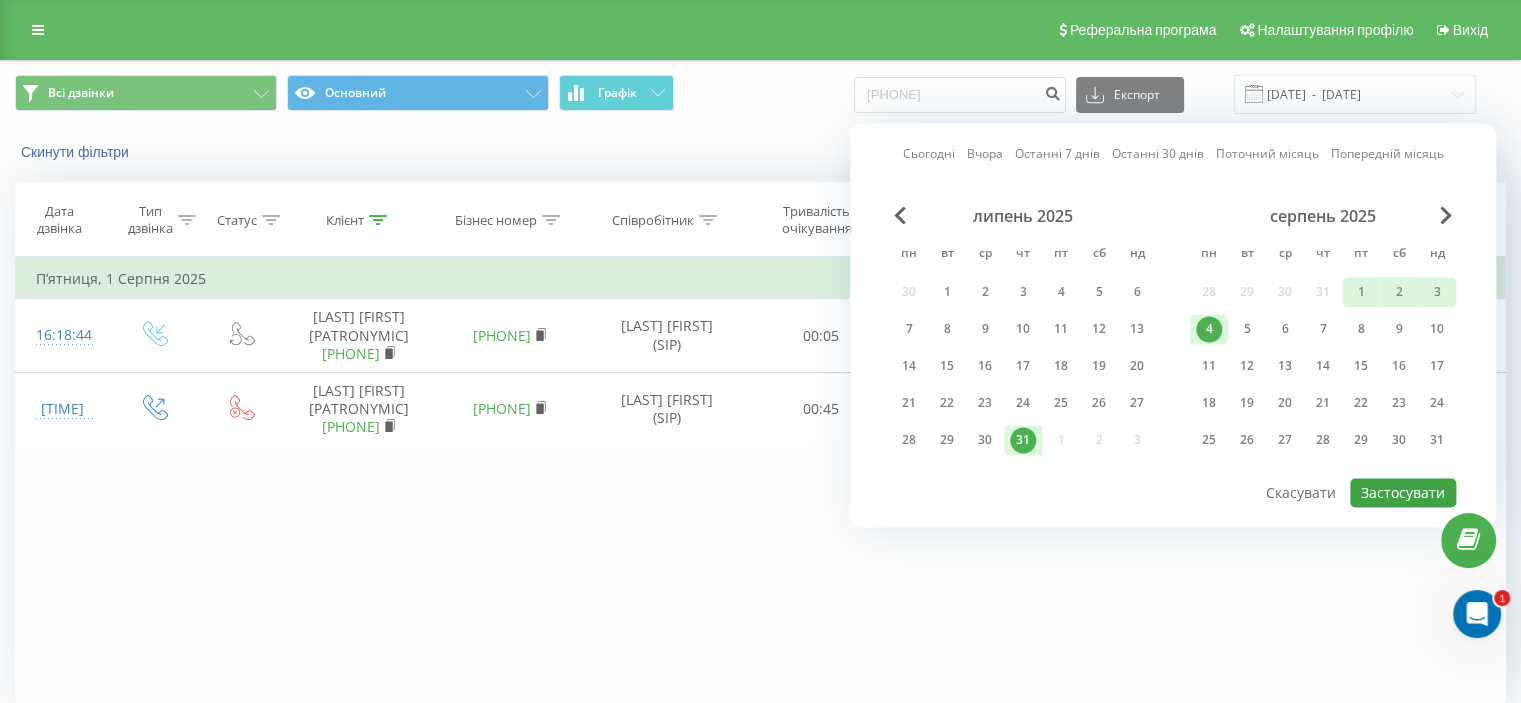 type on "31.07.2025  -  04.08.2025" 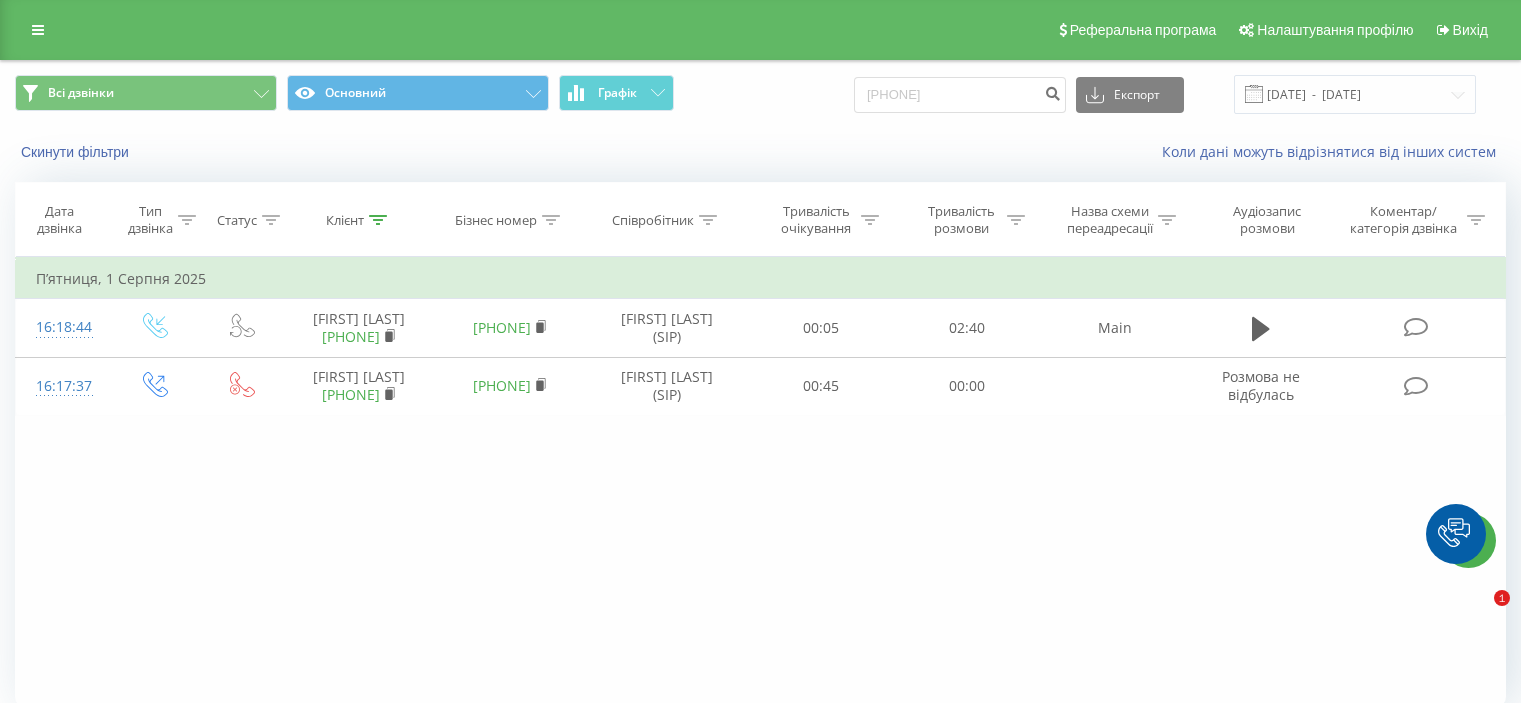 scroll, scrollTop: 0, scrollLeft: 0, axis: both 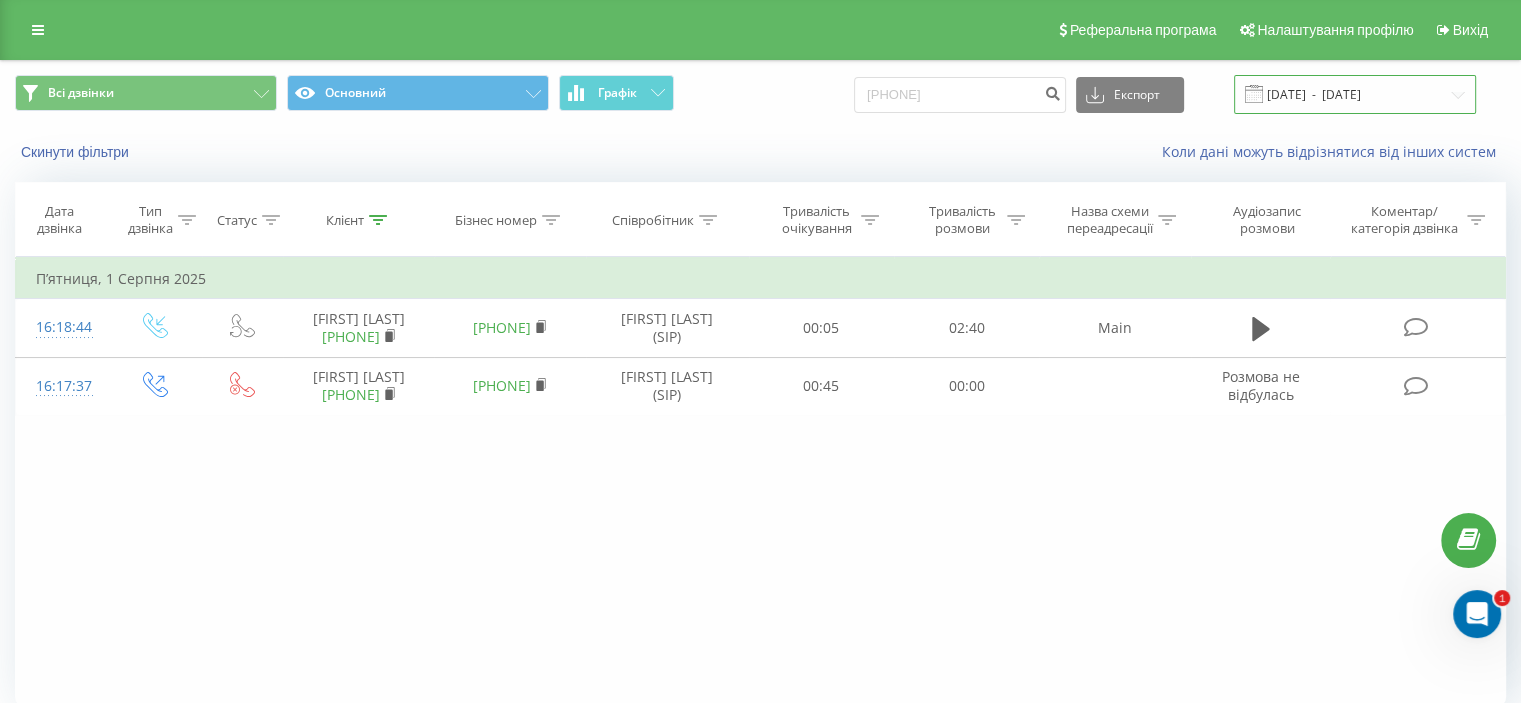 click on "[DATE]  -  [DATE]" at bounding box center (1355, 94) 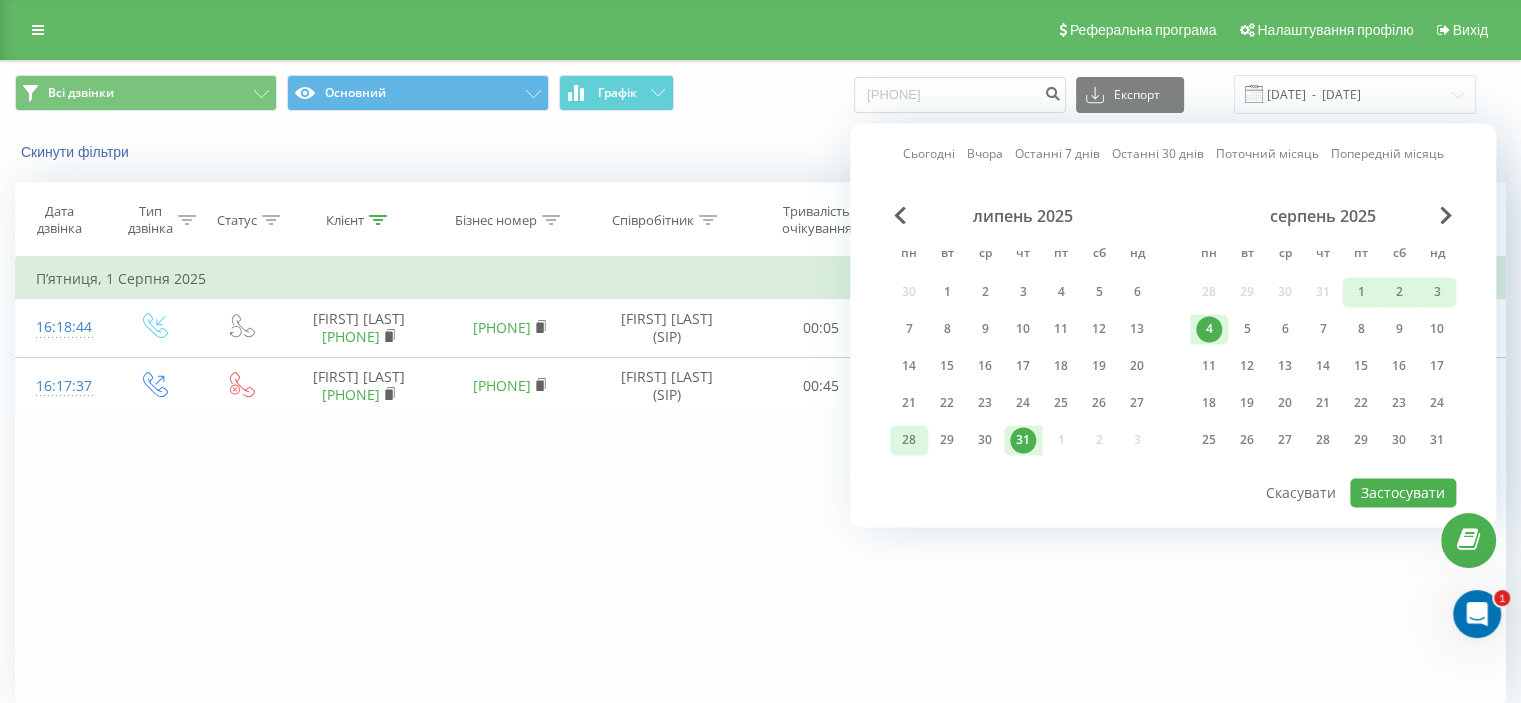 click on "28" at bounding box center [909, 440] 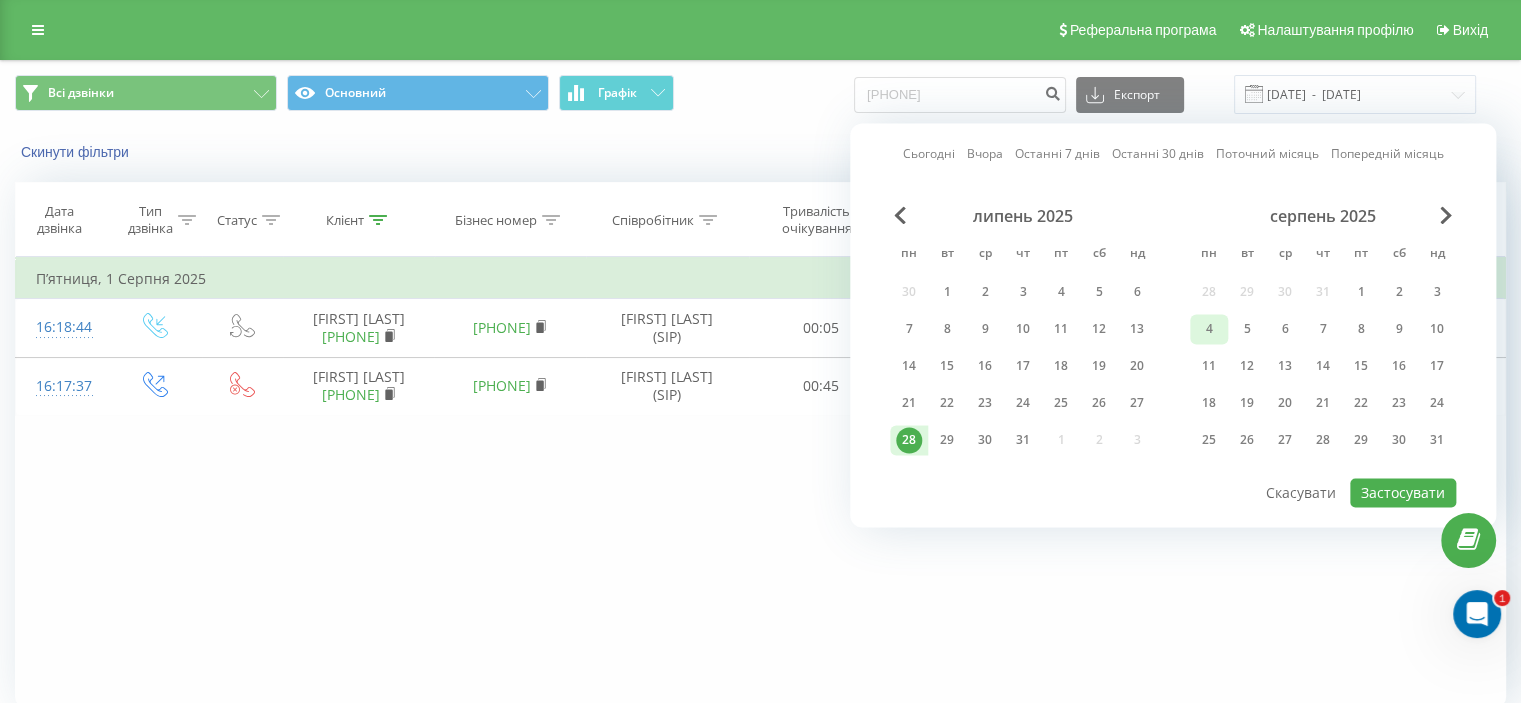 click on "4" at bounding box center [1209, 329] 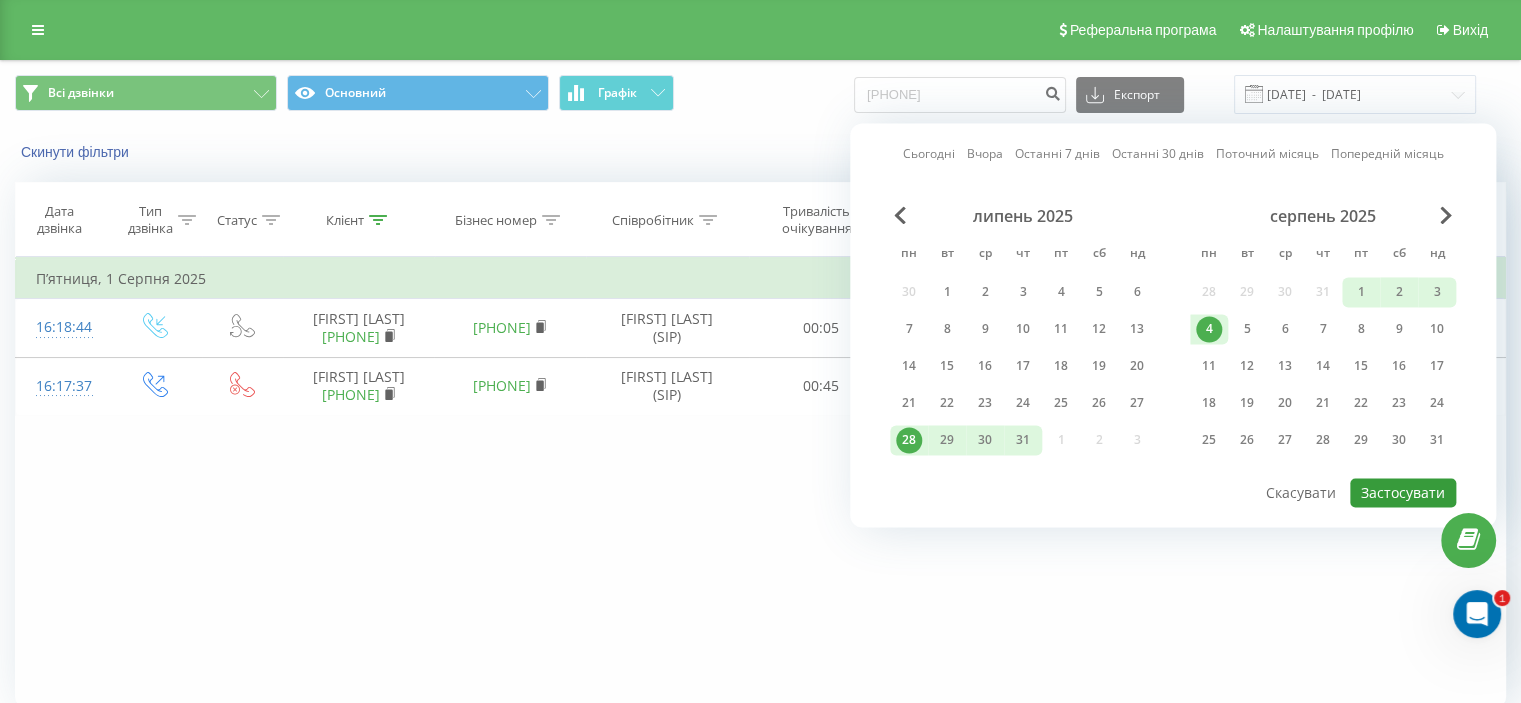 click on "Застосувати" at bounding box center (1403, 492) 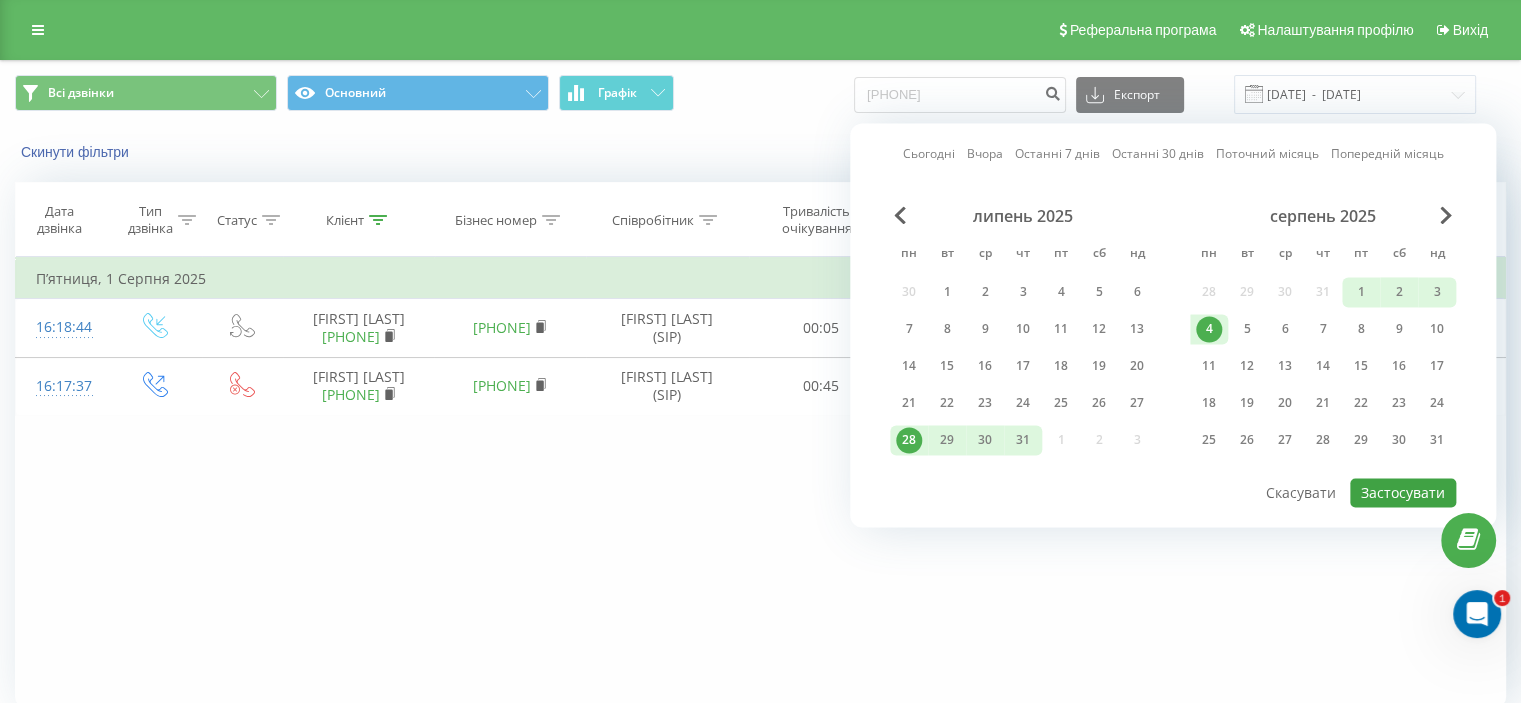 type on "28.07.2025  -  04.08.2025" 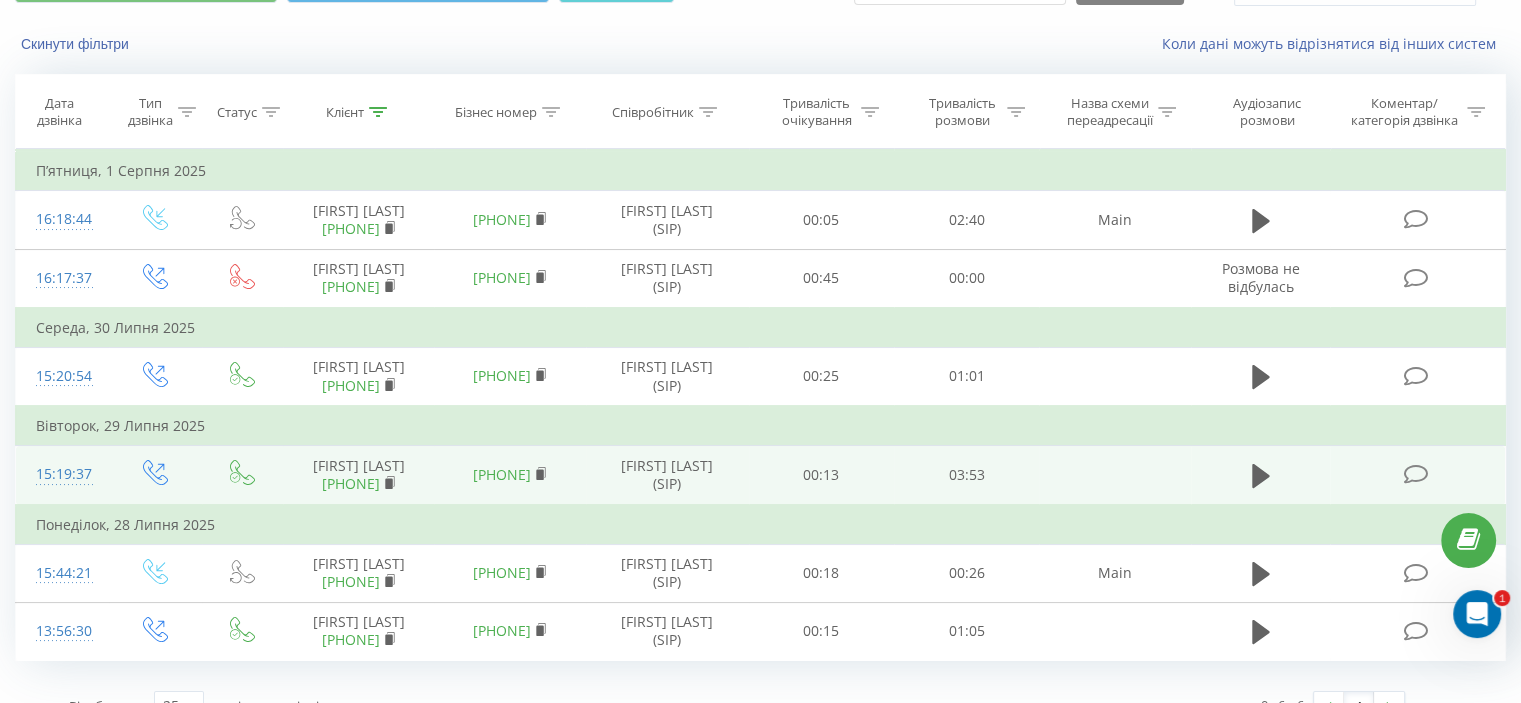 scroll, scrollTop: 0, scrollLeft: 0, axis: both 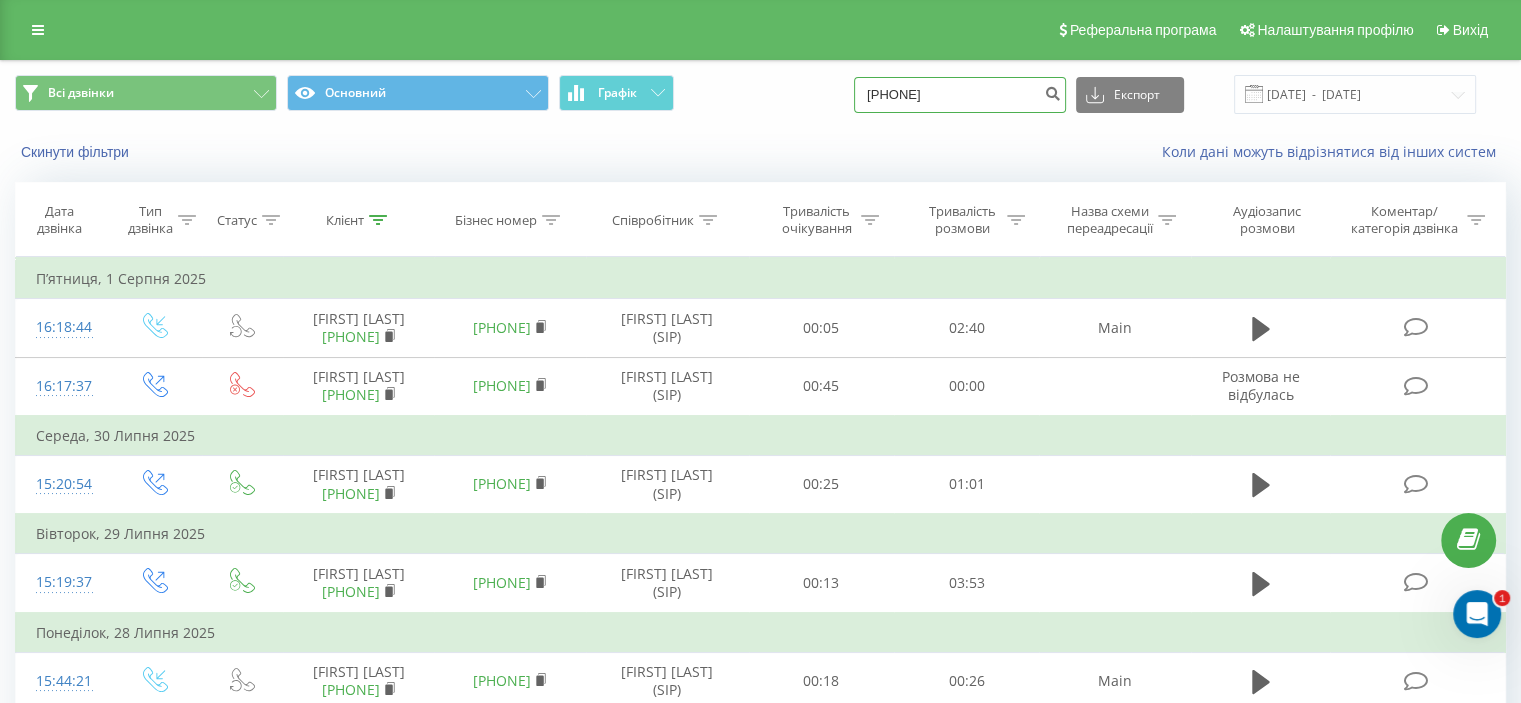 click on "0968112160" at bounding box center [960, 95] 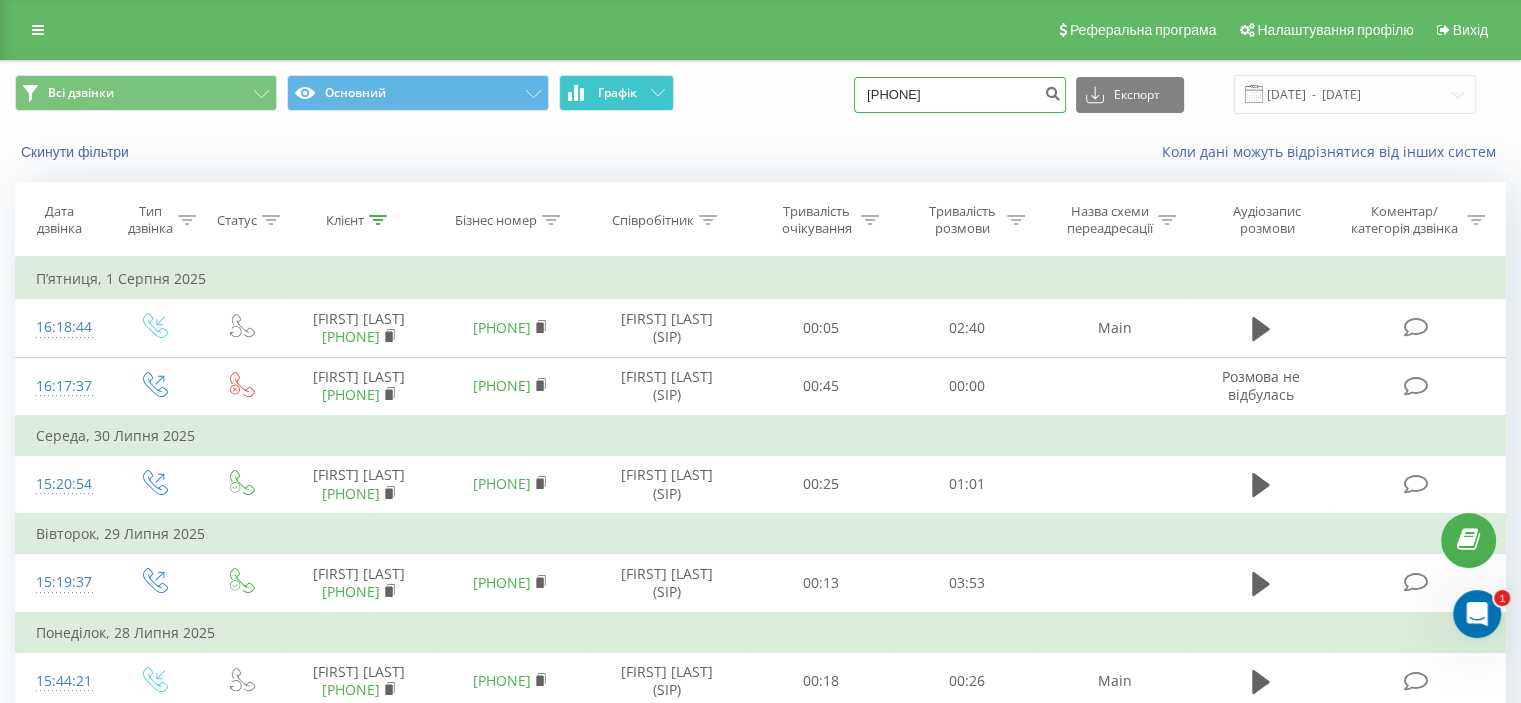 drag, startPoint x: 987, startPoint y: 95, endPoint x: 638, endPoint y: 95, distance: 349 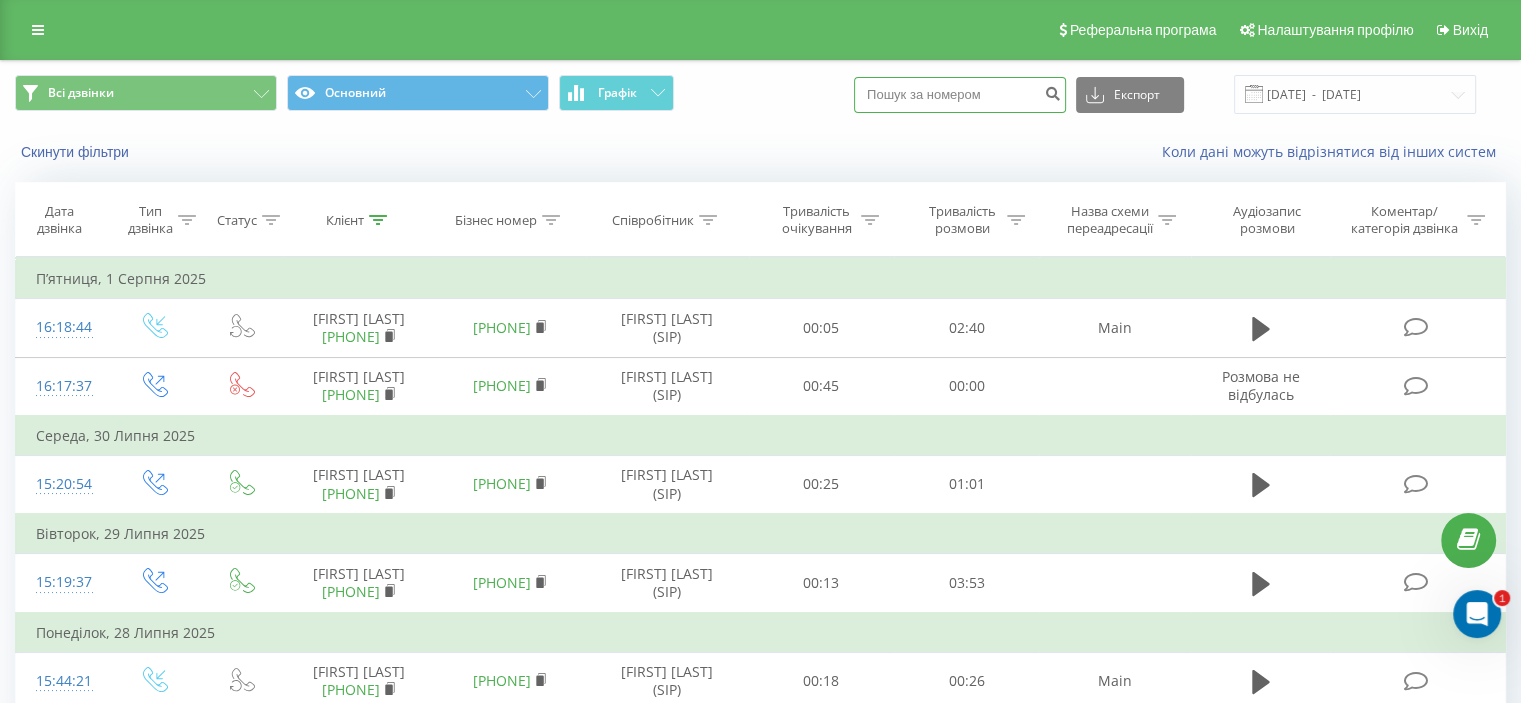 paste on "0960471359" 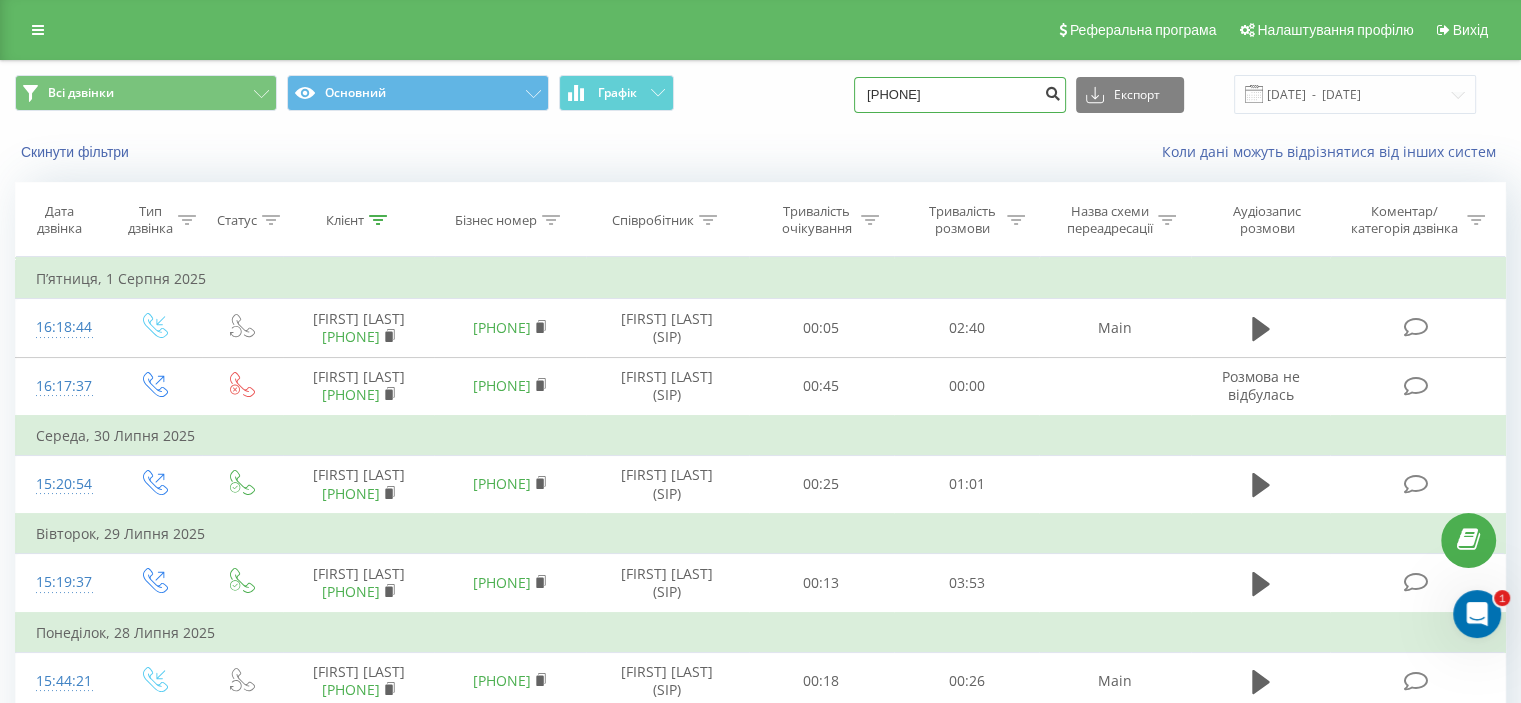 type on "0960471359" 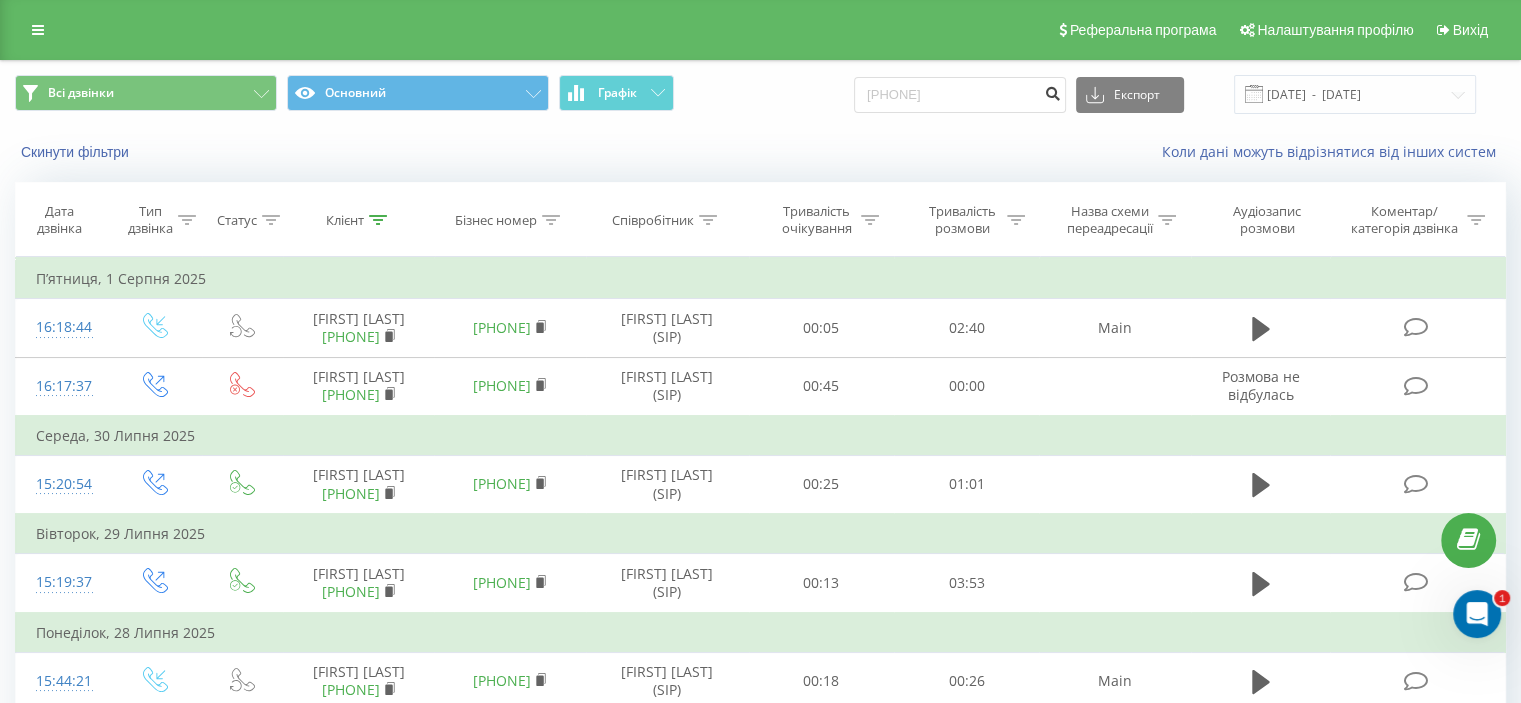 click at bounding box center (1052, 91) 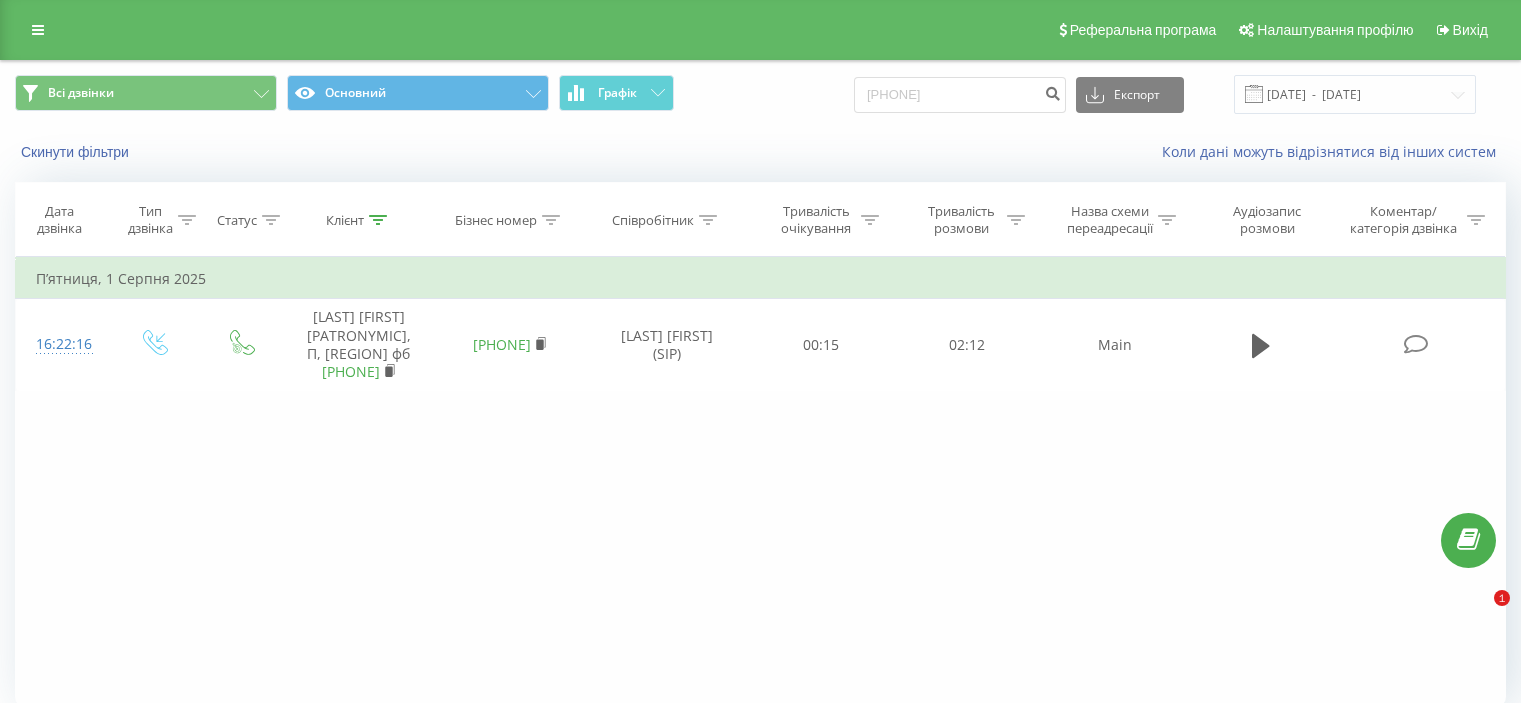 scroll, scrollTop: 0, scrollLeft: 0, axis: both 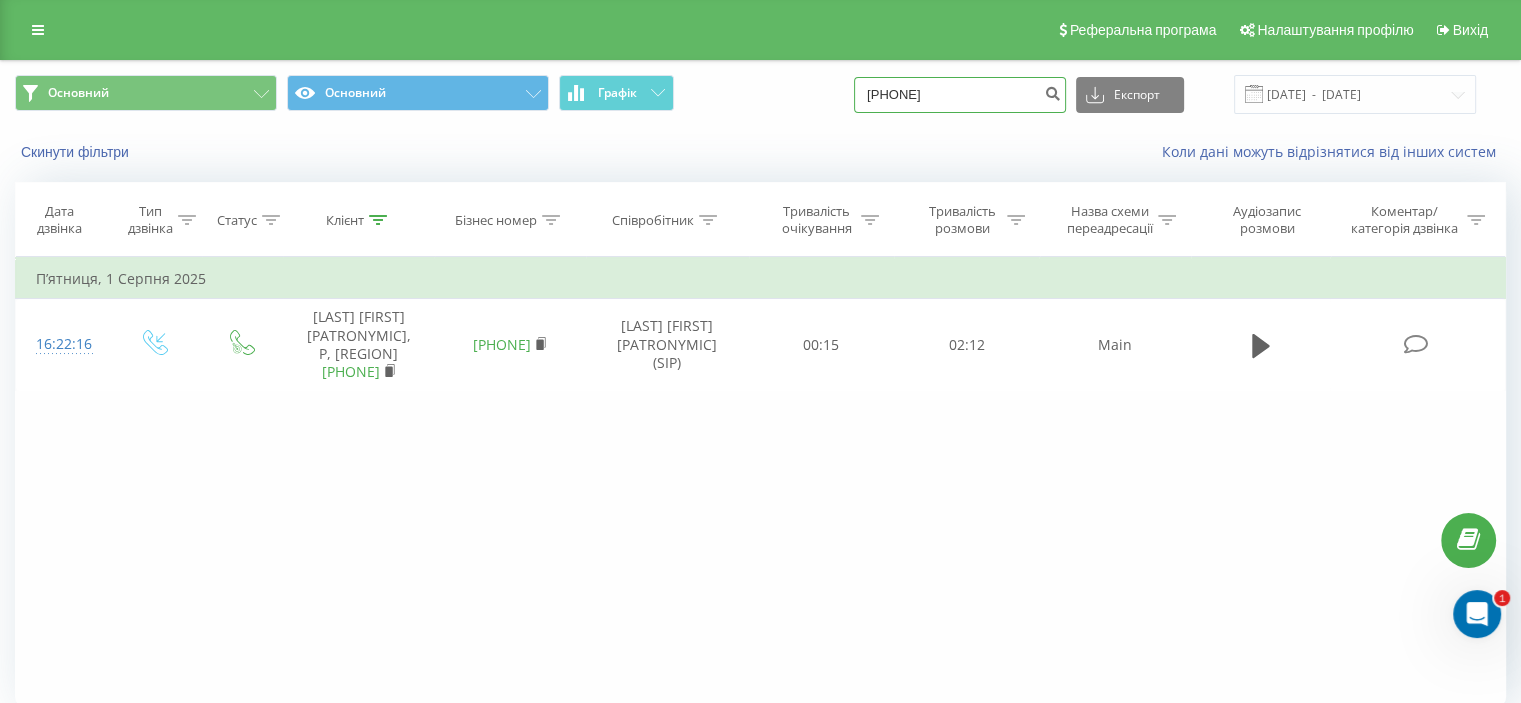 click on "0960471359" at bounding box center [960, 95] 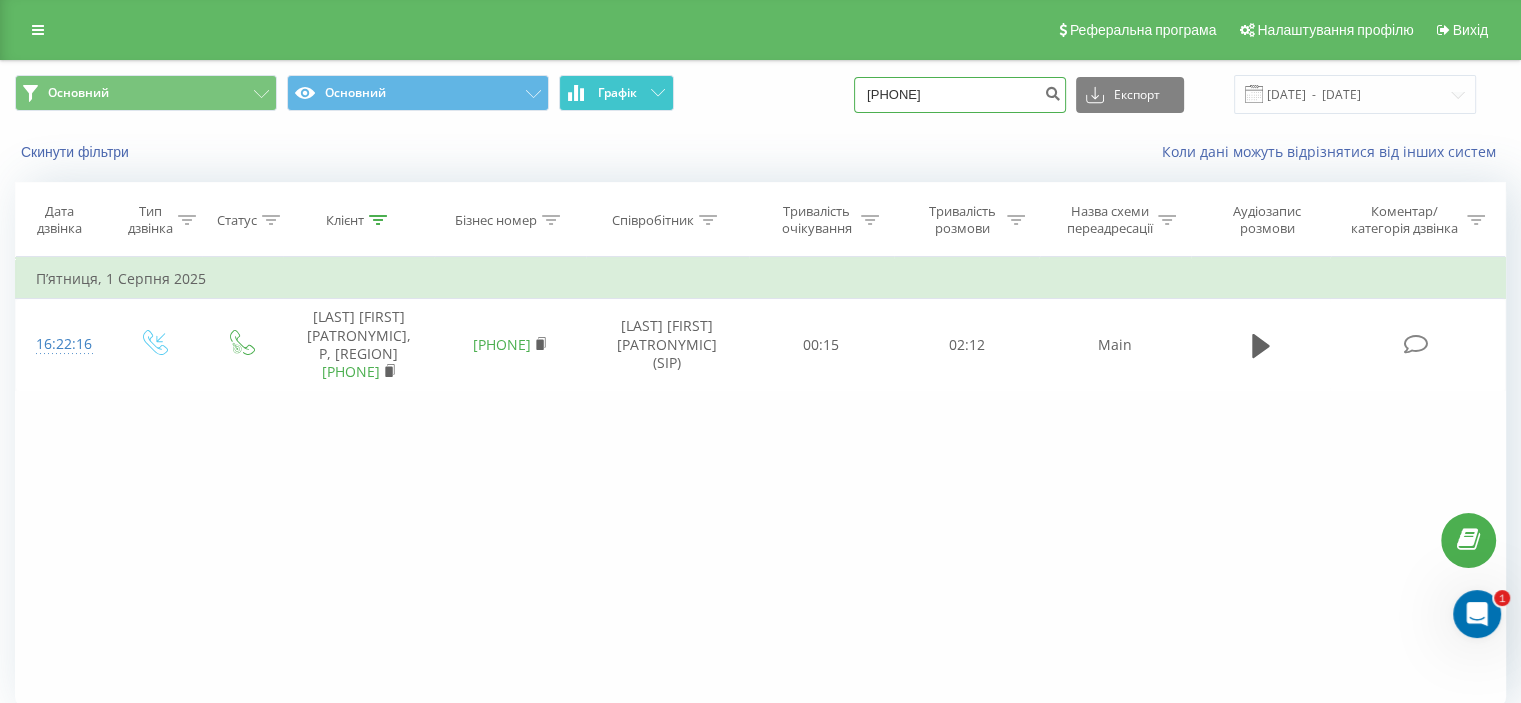 drag, startPoint x: 991, startPoint y: 87, endPoint x: 628, endPoint y: 81, distance: 363.0496 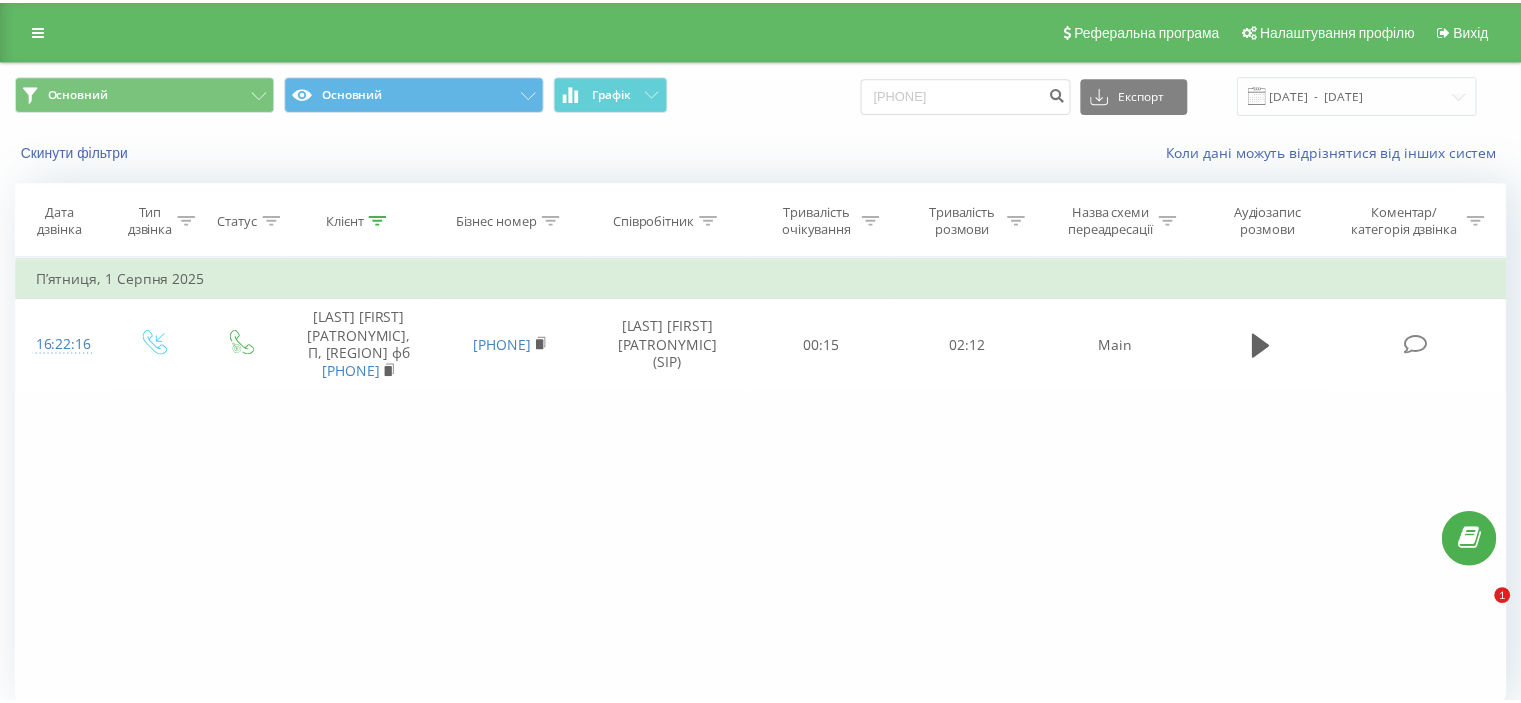 scroll, scrollTop: 0, scrollLeft: 0, axis: both 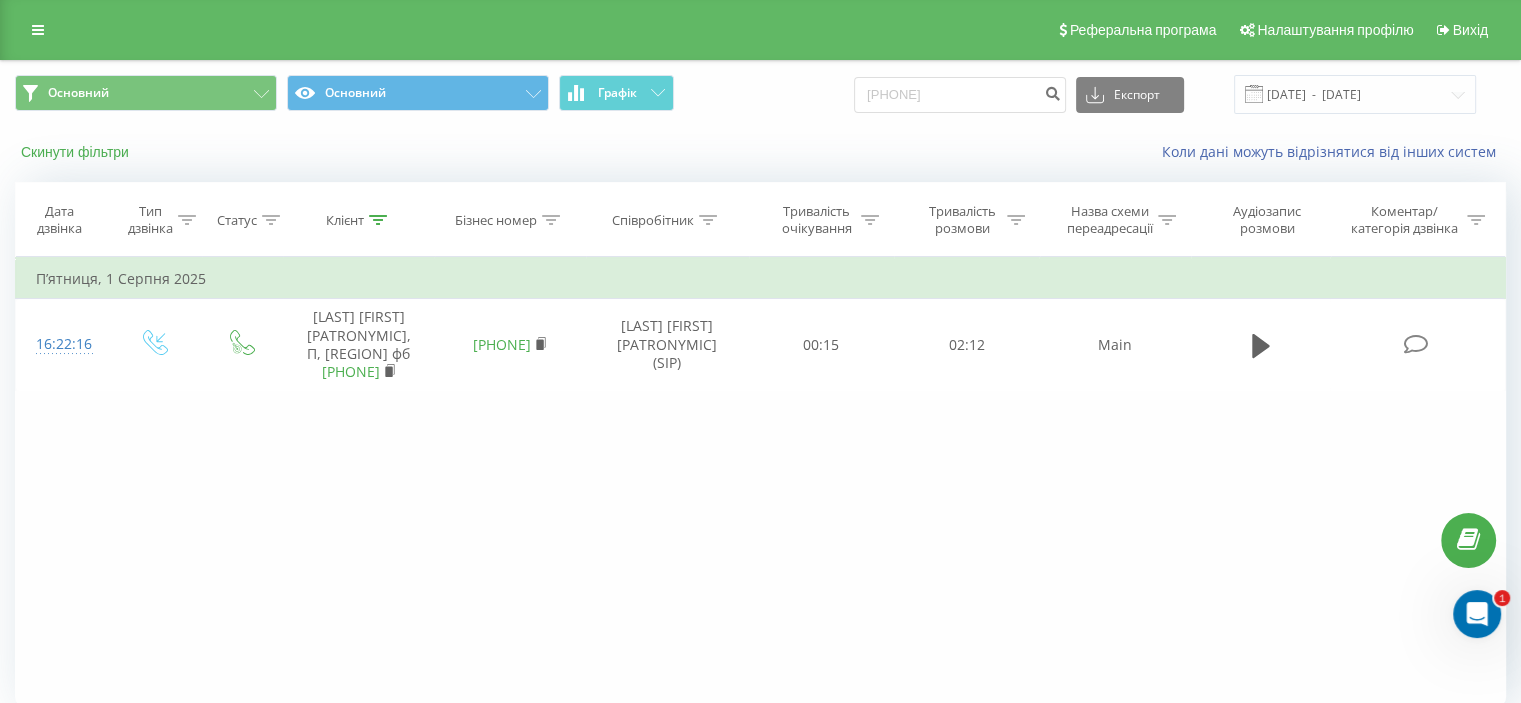 click on "Скинути фільтри" at bounding box center [77, 152] 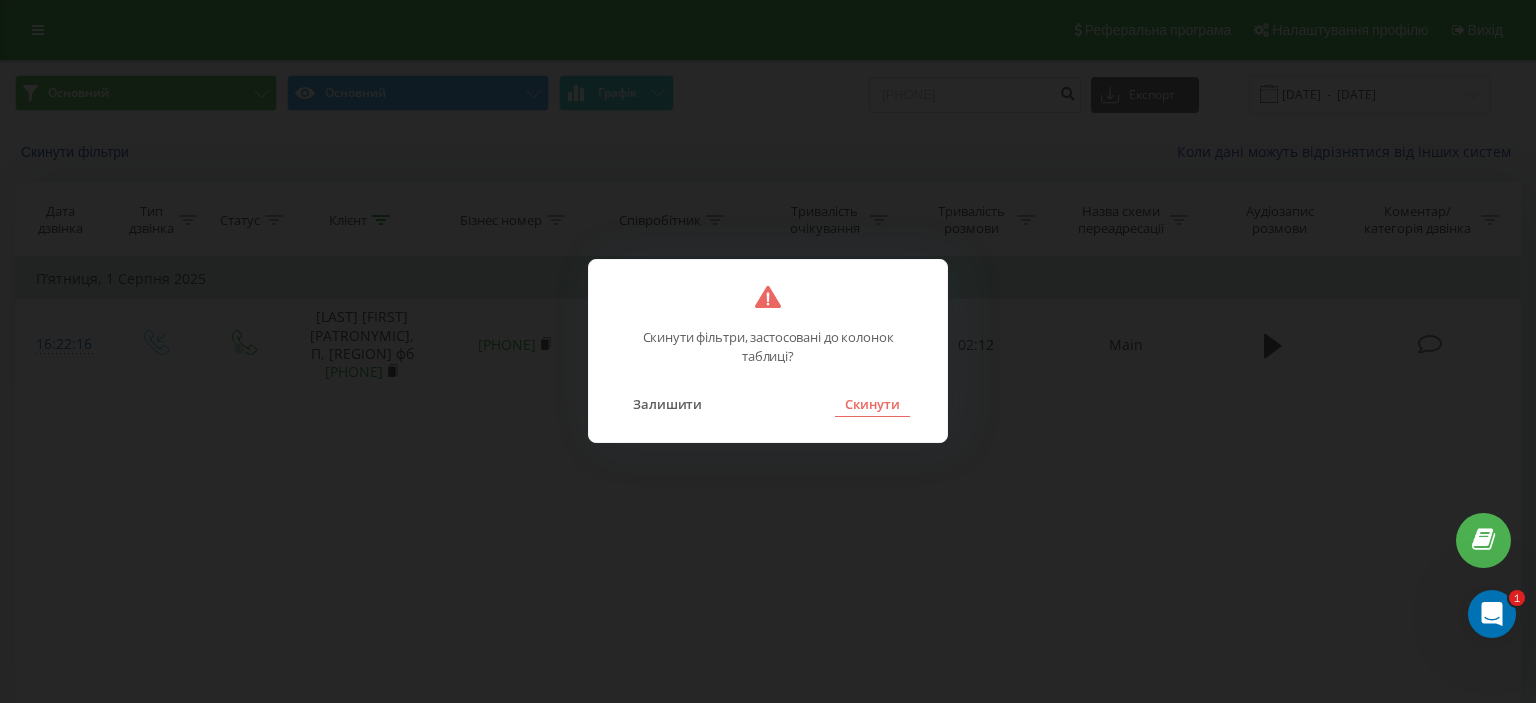 click on "Скинути" at bounding box center [872, 404] 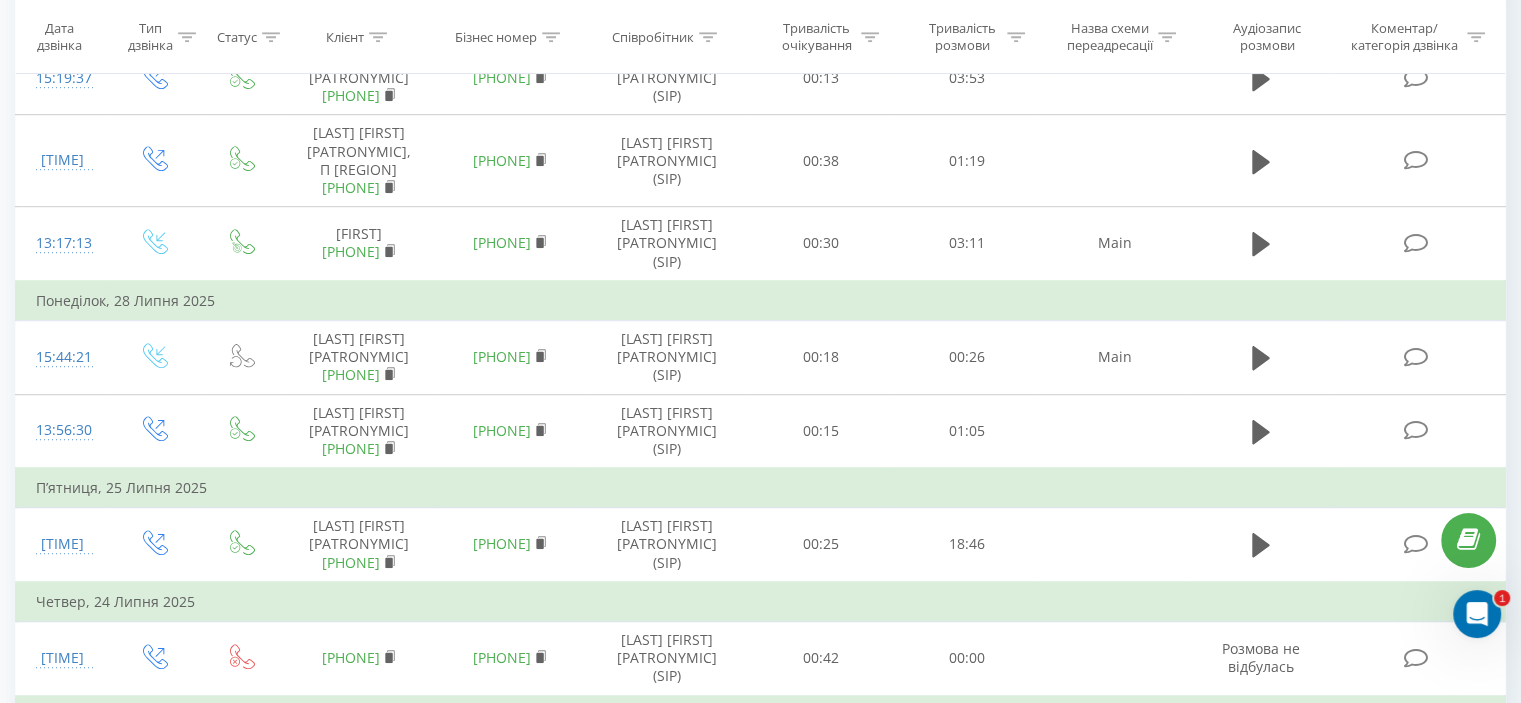 scroll, scrollTop: 900, scrollLeft: 0, axis: vertical 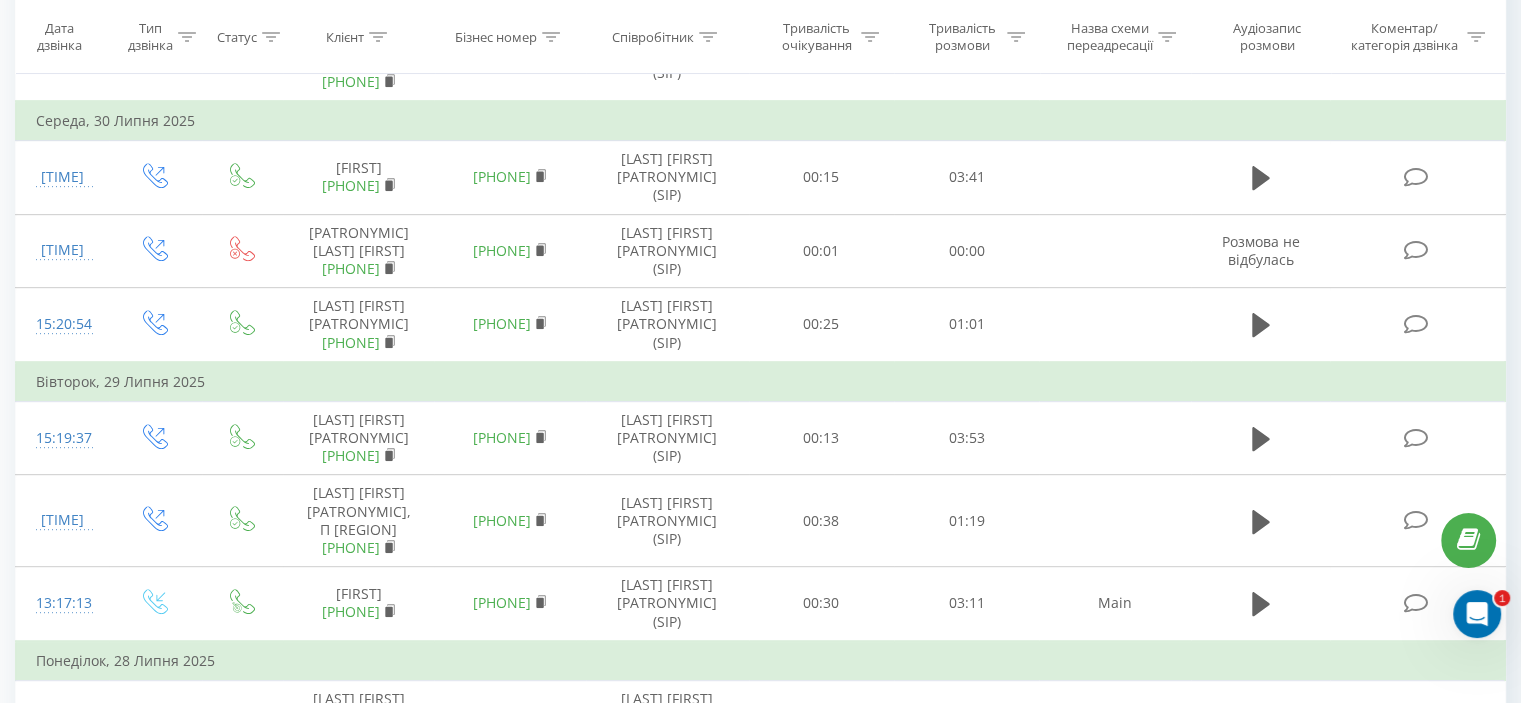 drag, startPoint x: 1520, startPoint y: 239, endPoint x: 1535, endPoint y: 213, distance: 30.016663 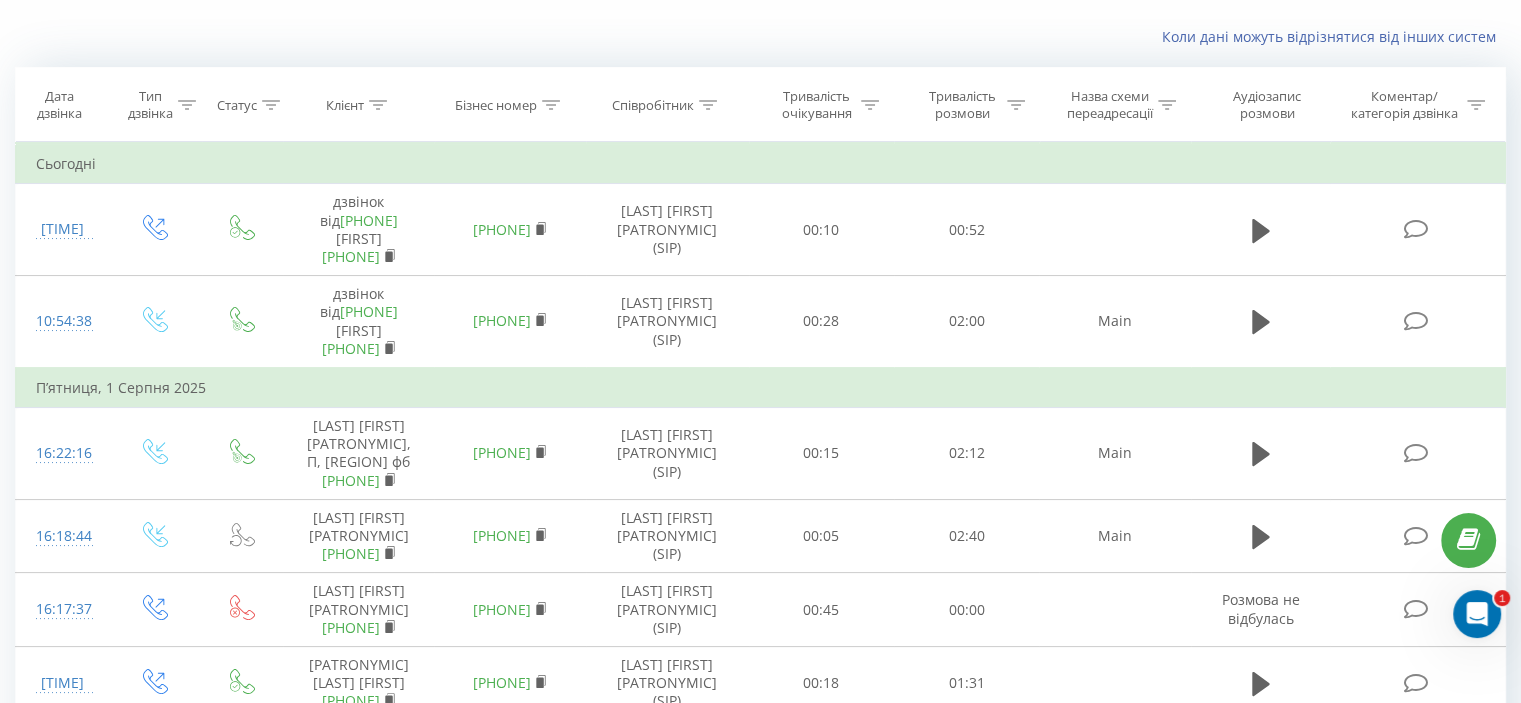 scroll, scrollTop: 0, scrollLeft: 0, axis: both 